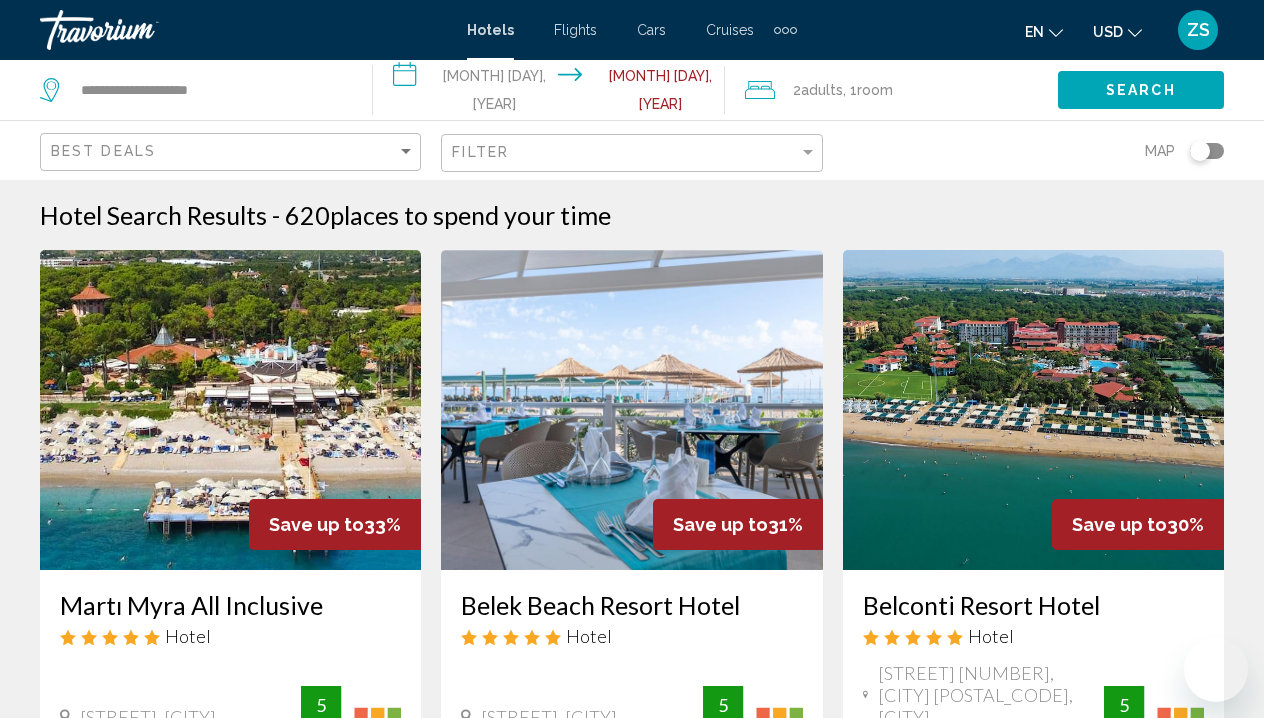 scroll, scrollTop: 0, scrollLeft: 0, axis: both 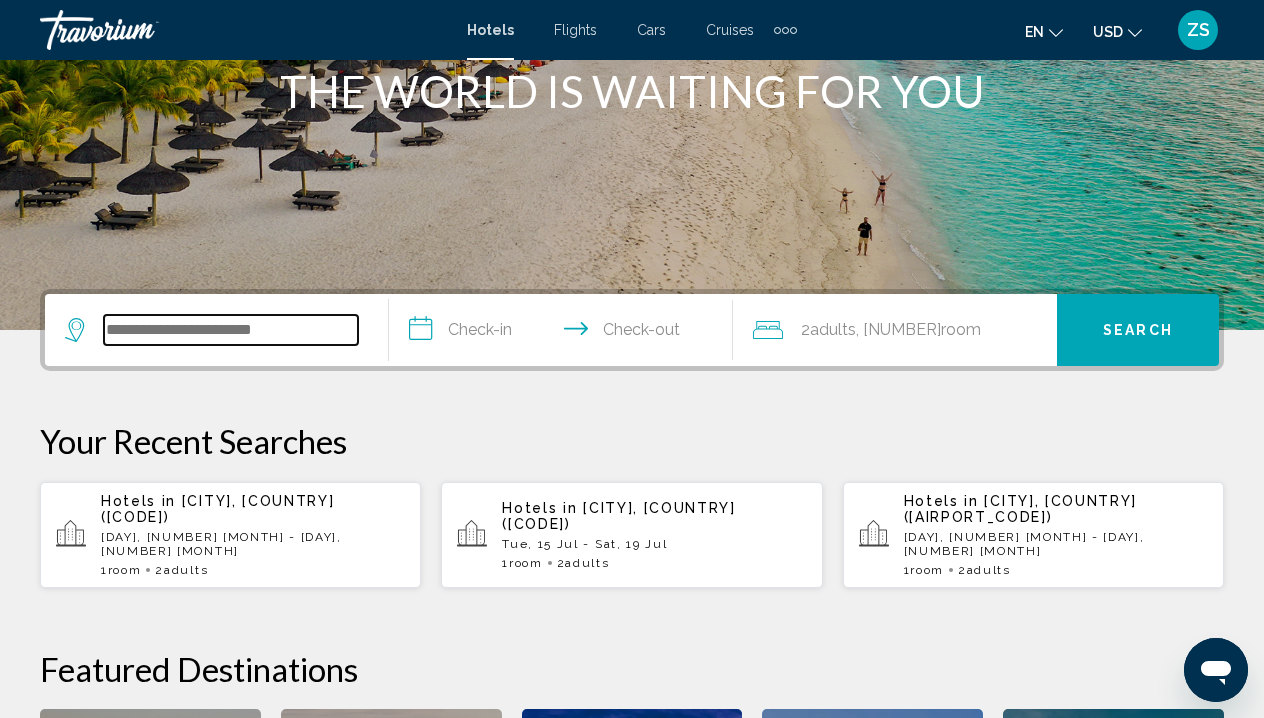 click at bounding box center (231, 330) 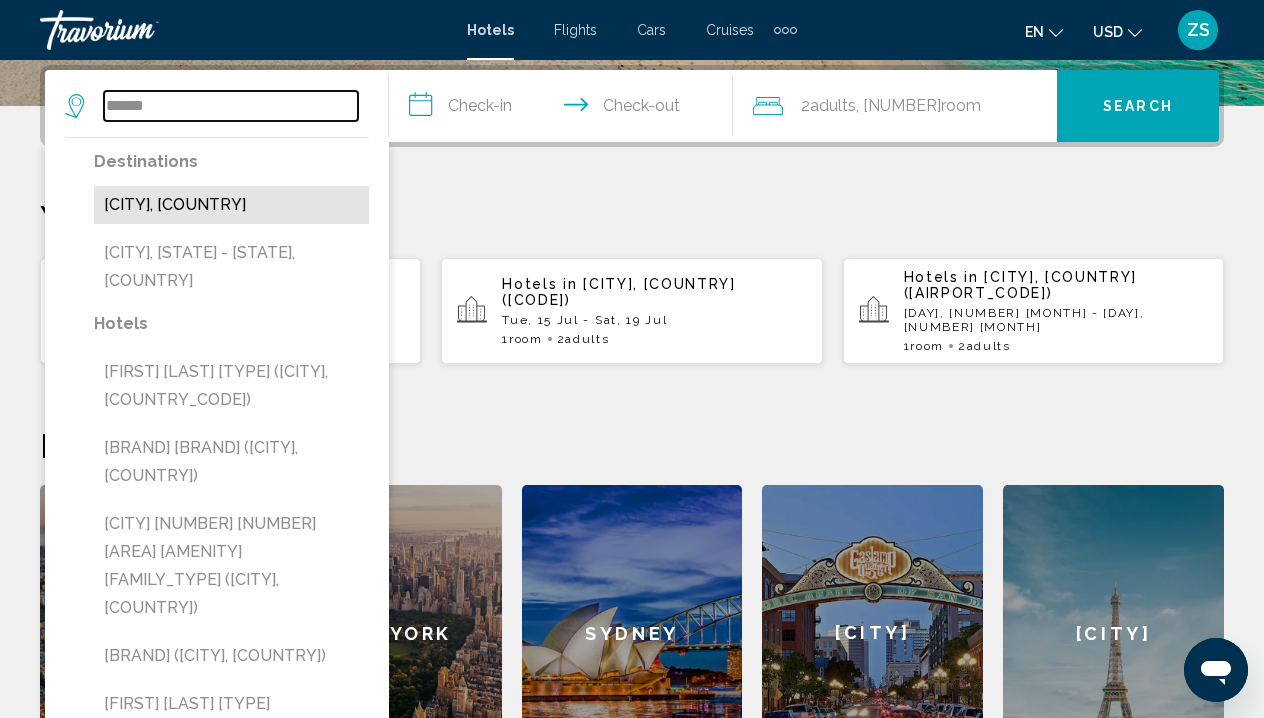 type on "******" 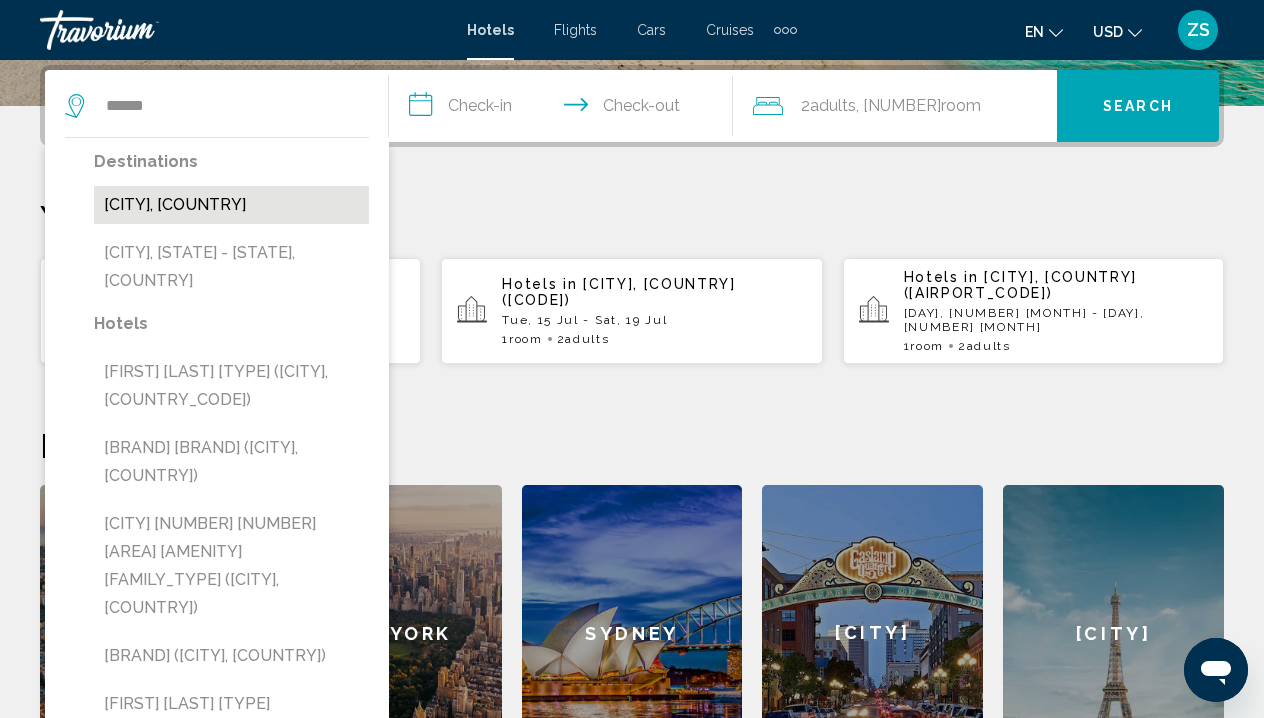 click on "[CITY], [COUNTRY]" at bounding box center [231, 205] 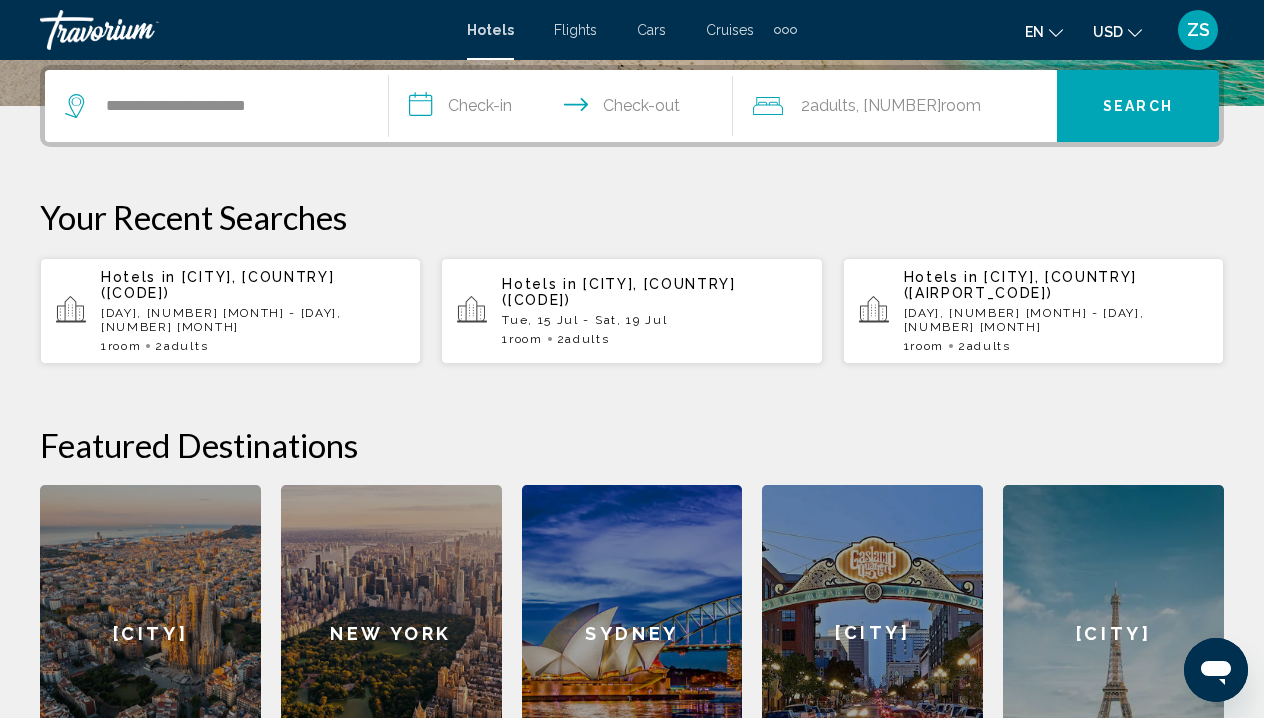 click on "**********" at bounding box center [565, 109] 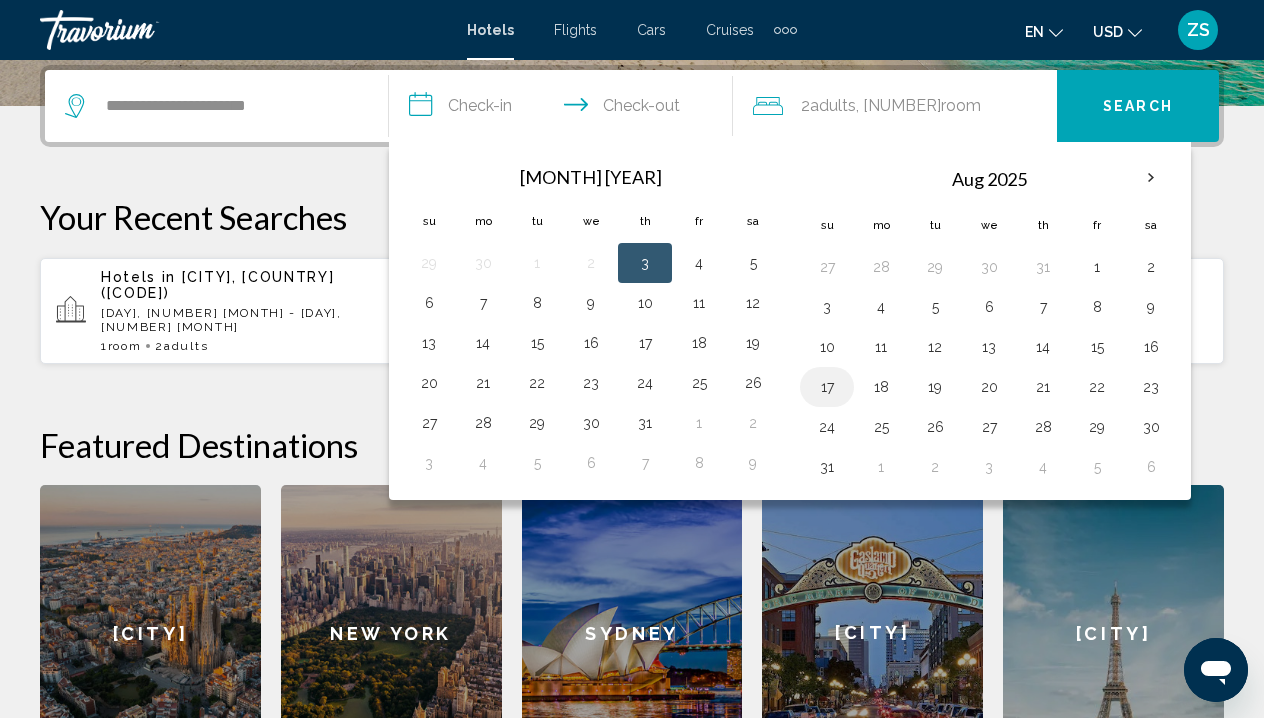 click on "17" at bounding box center [827, 387] 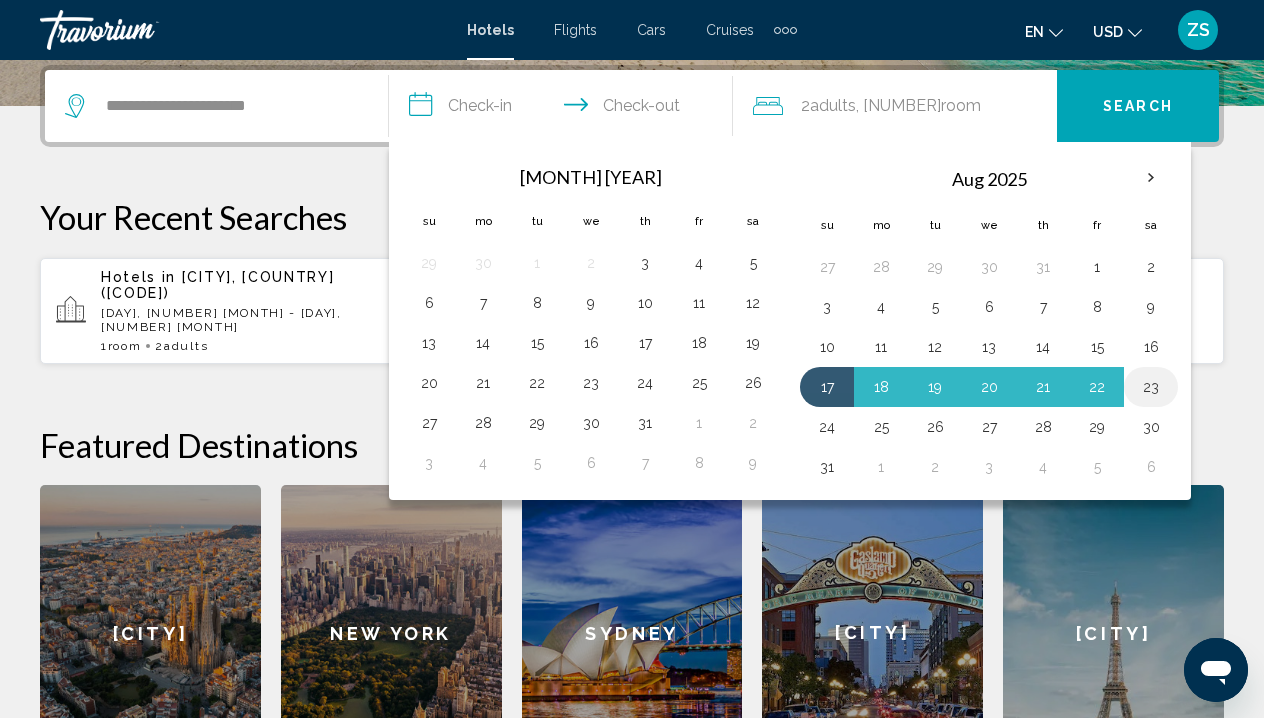 click on "23" at bounding box center [1151, 387] 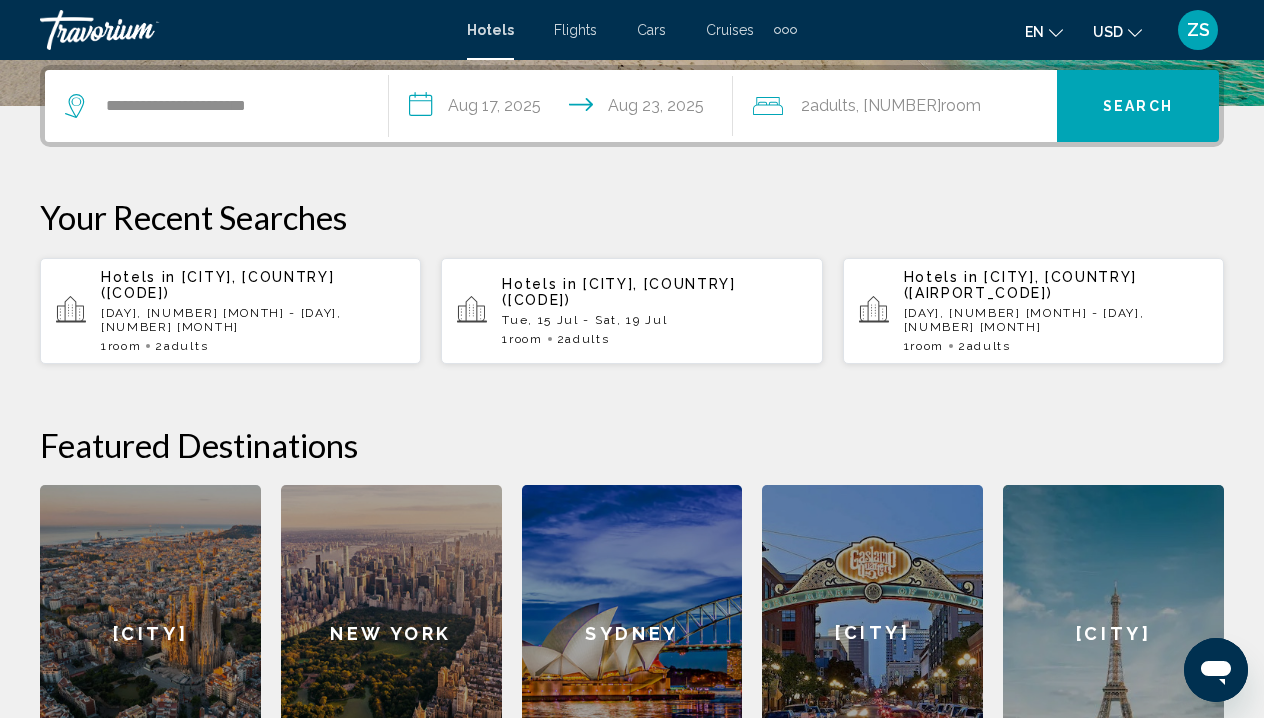 click on "Search" at bounding box center [1138, 107] 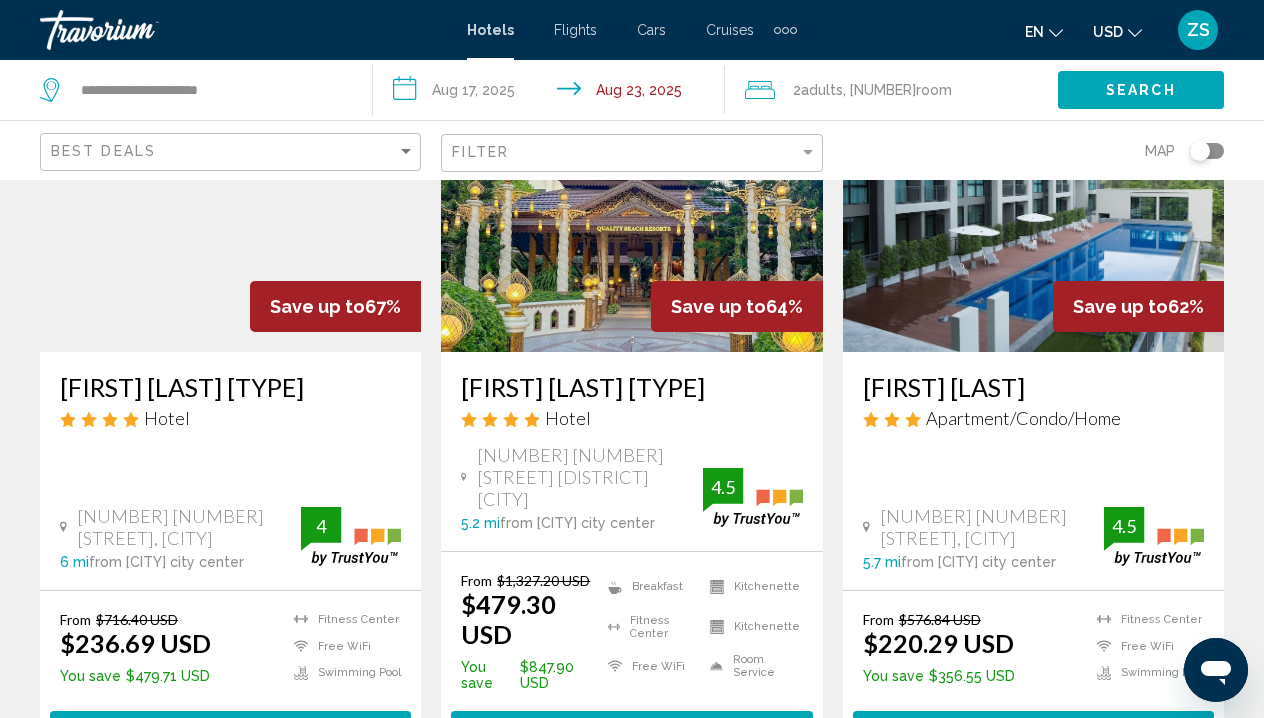 scroll, scrollTop: 2516, scrollLeft: 0, axis: vertical 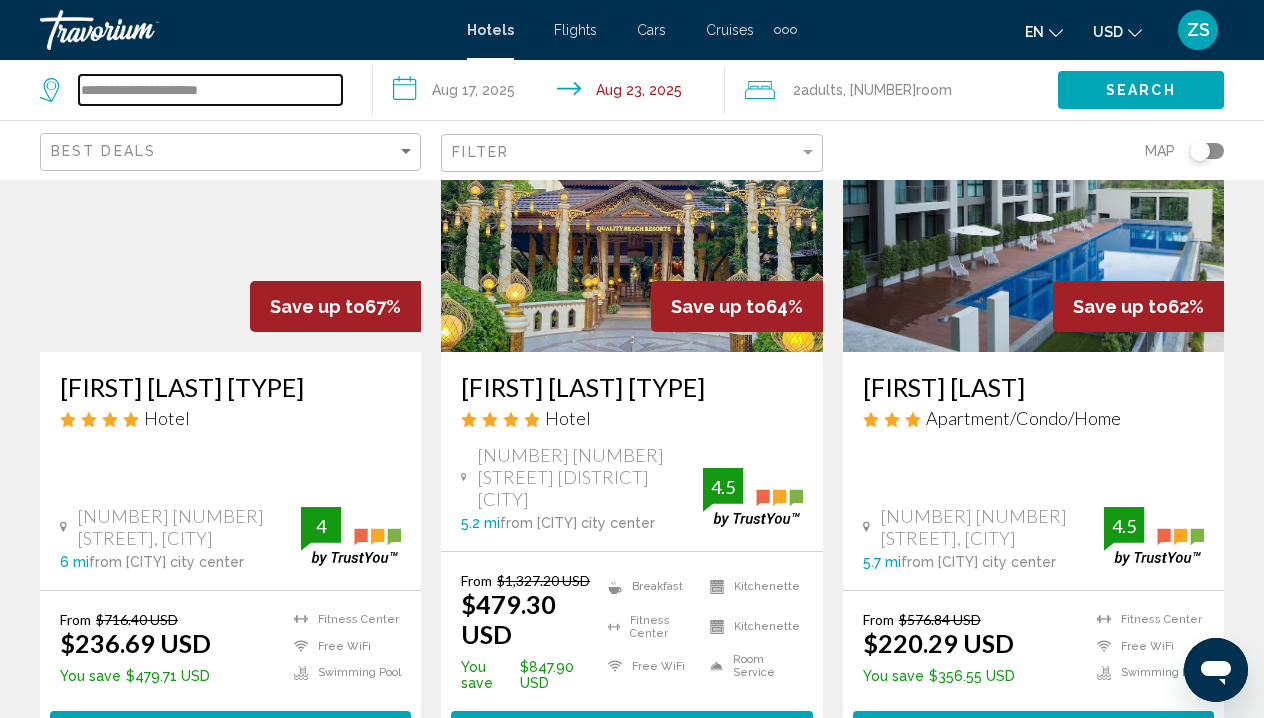 click on "**********" at bounding box center (210, 90) 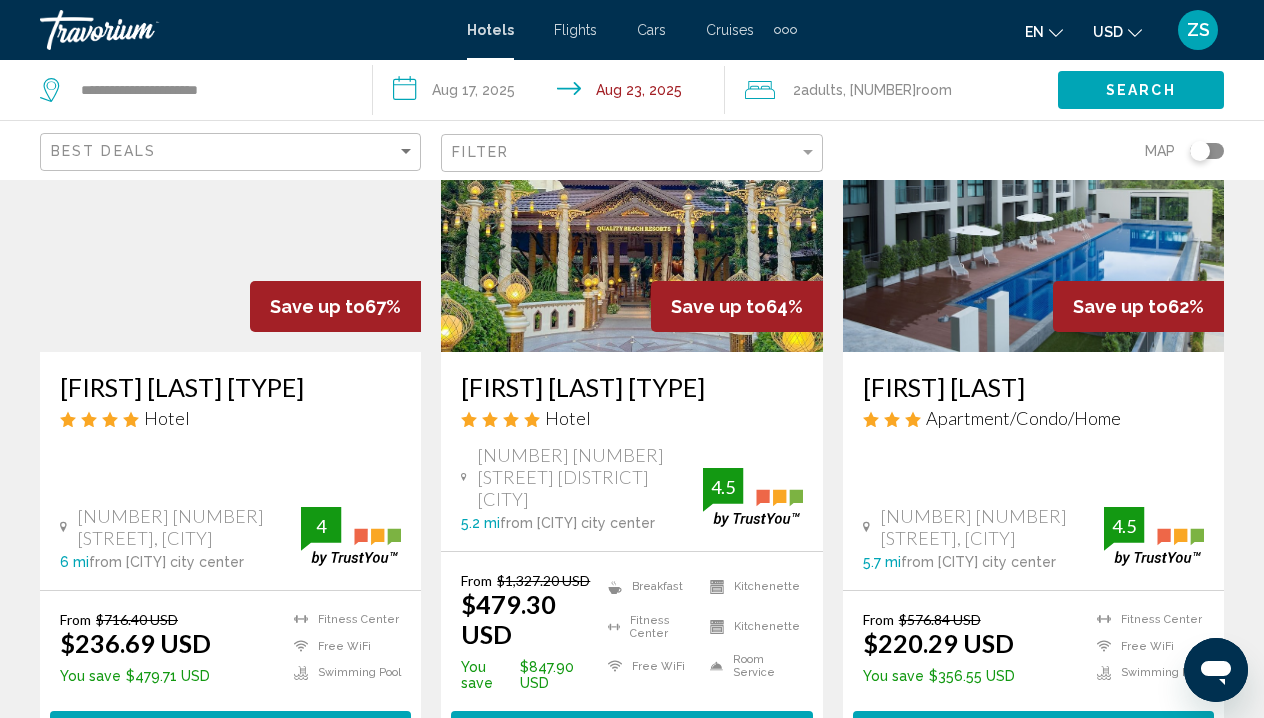 click on "Filter" at bounding box center [634, 153] 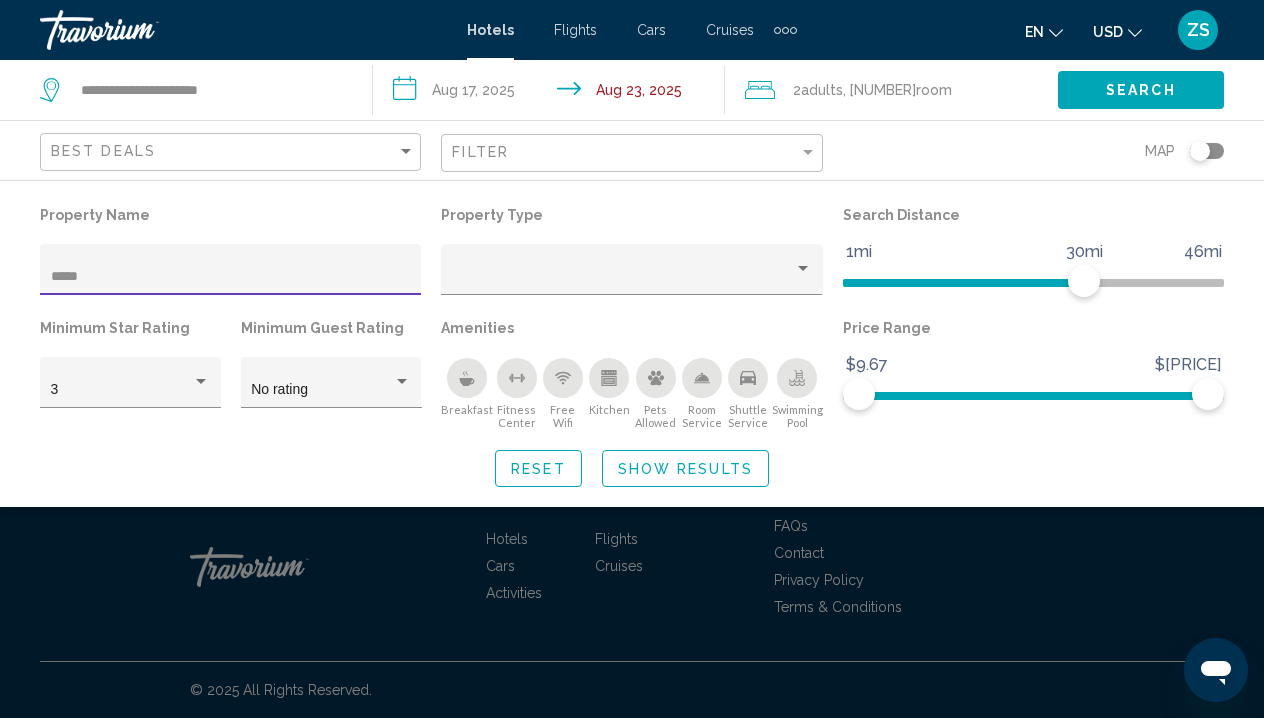 scroll, scrollTop: 599, scrollLeft: 0, axis: vertical 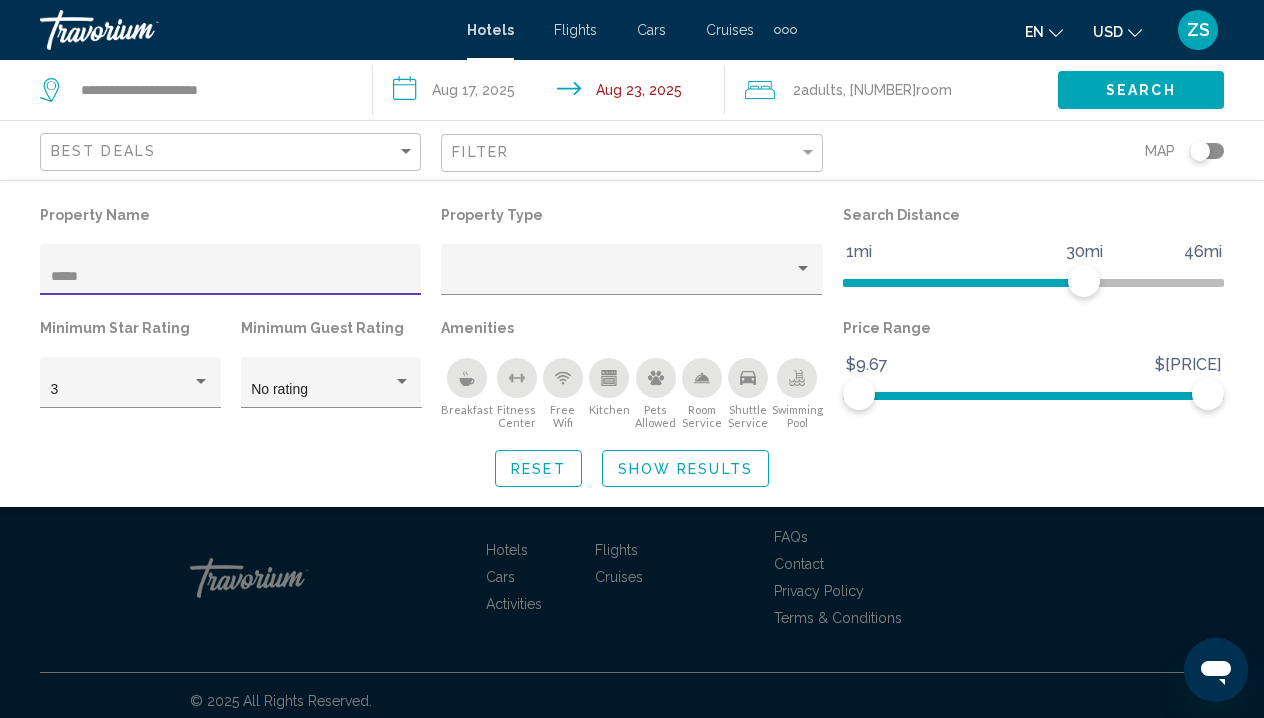 type on "*****" 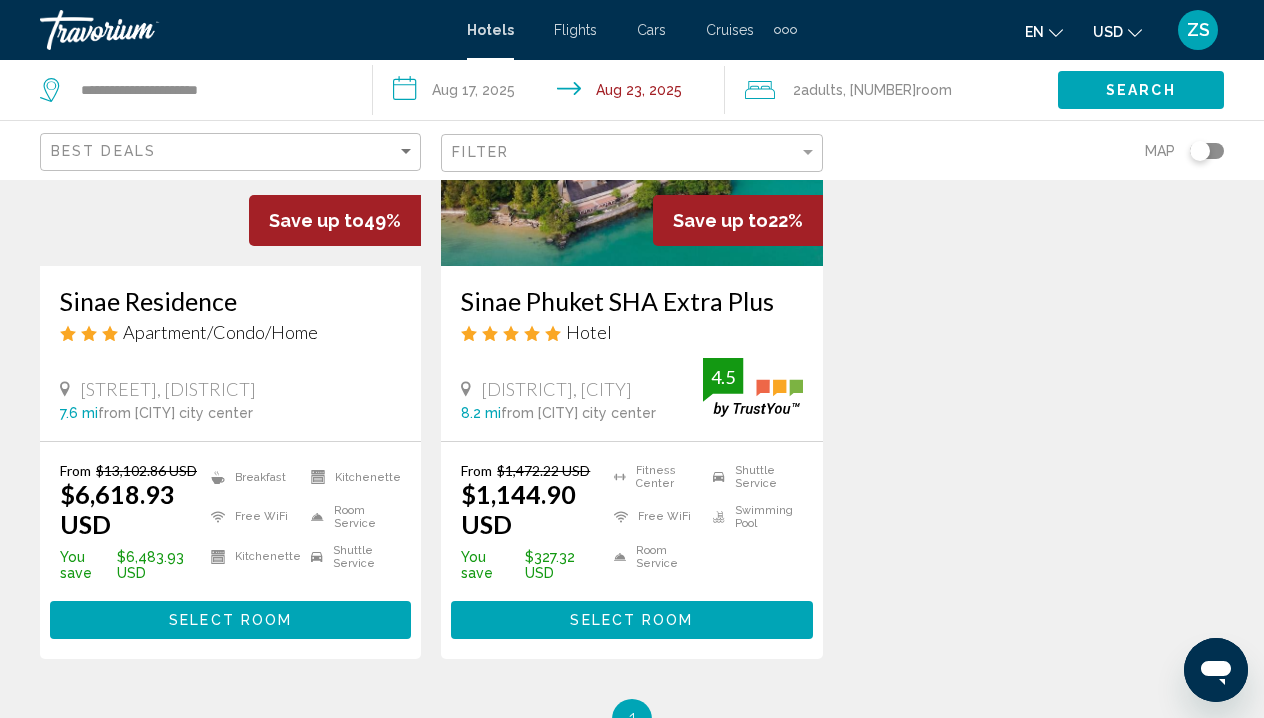 scroll, scrollTop: 272, scrollLeft: 0, axis: vertical 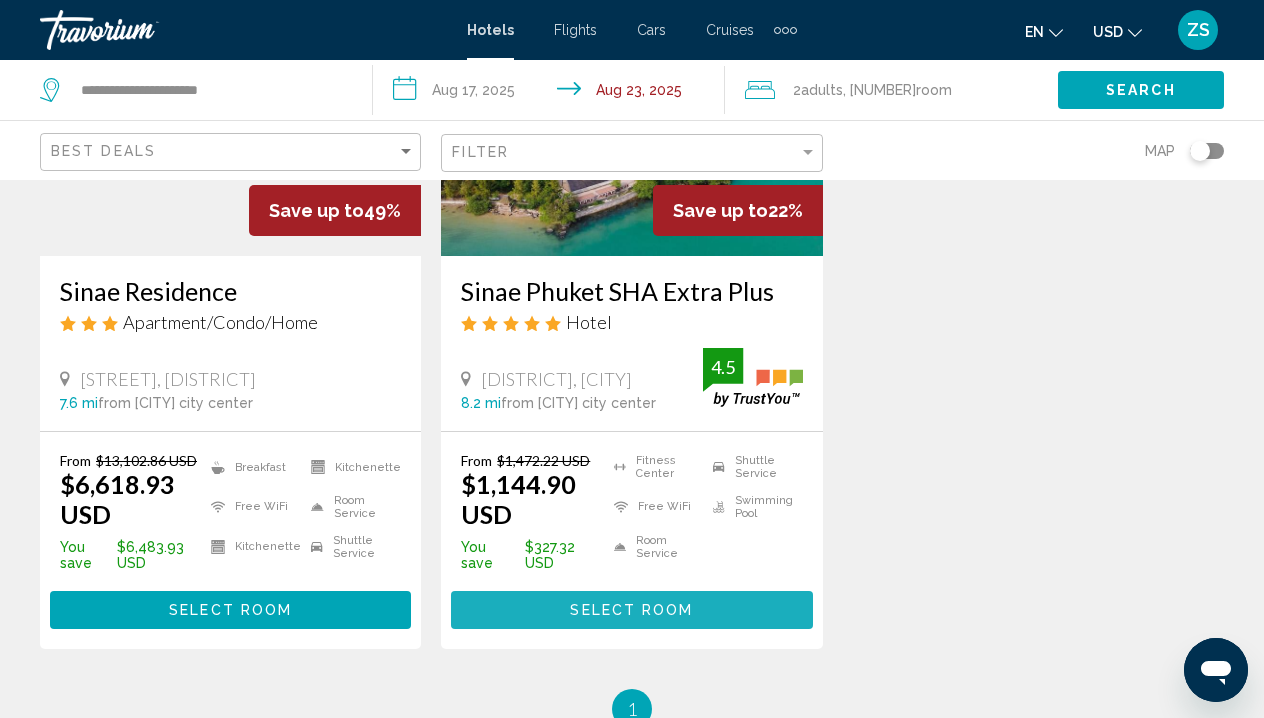 click on "Select Room" at bounding box center (631, 611) 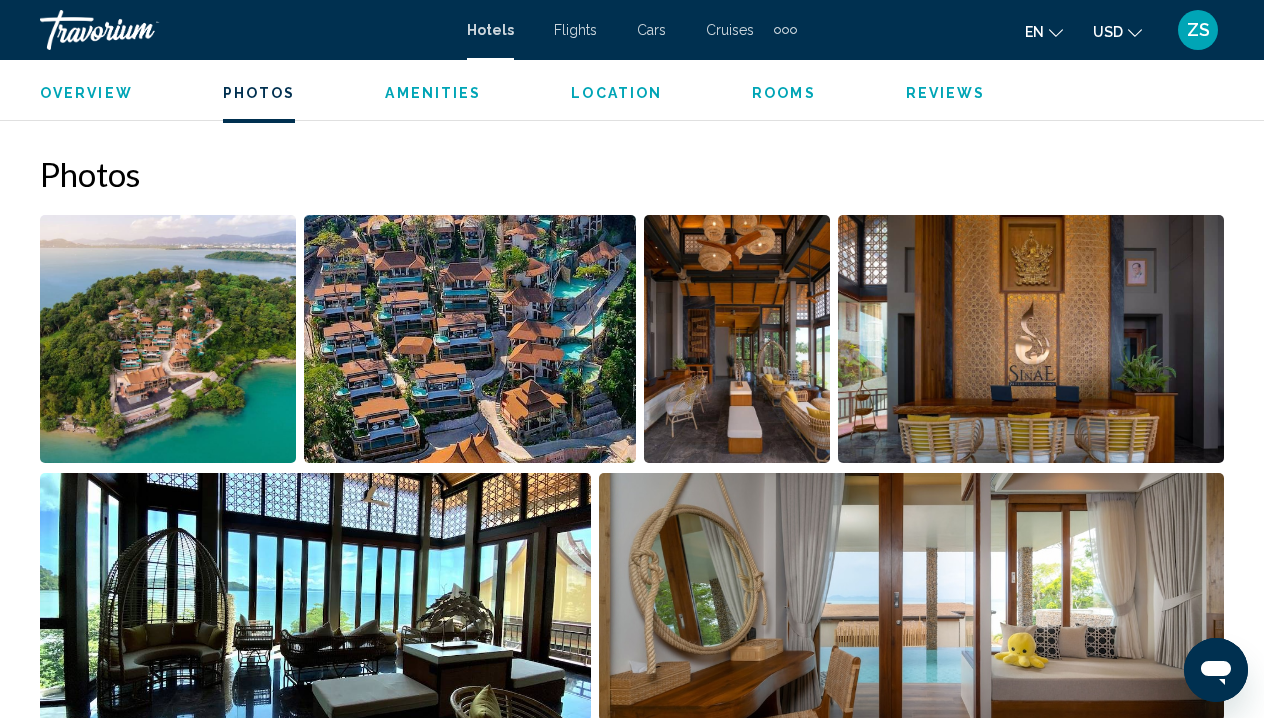 scroll, scrollTop: 1241, scrollLeft: 0, axis: vertical 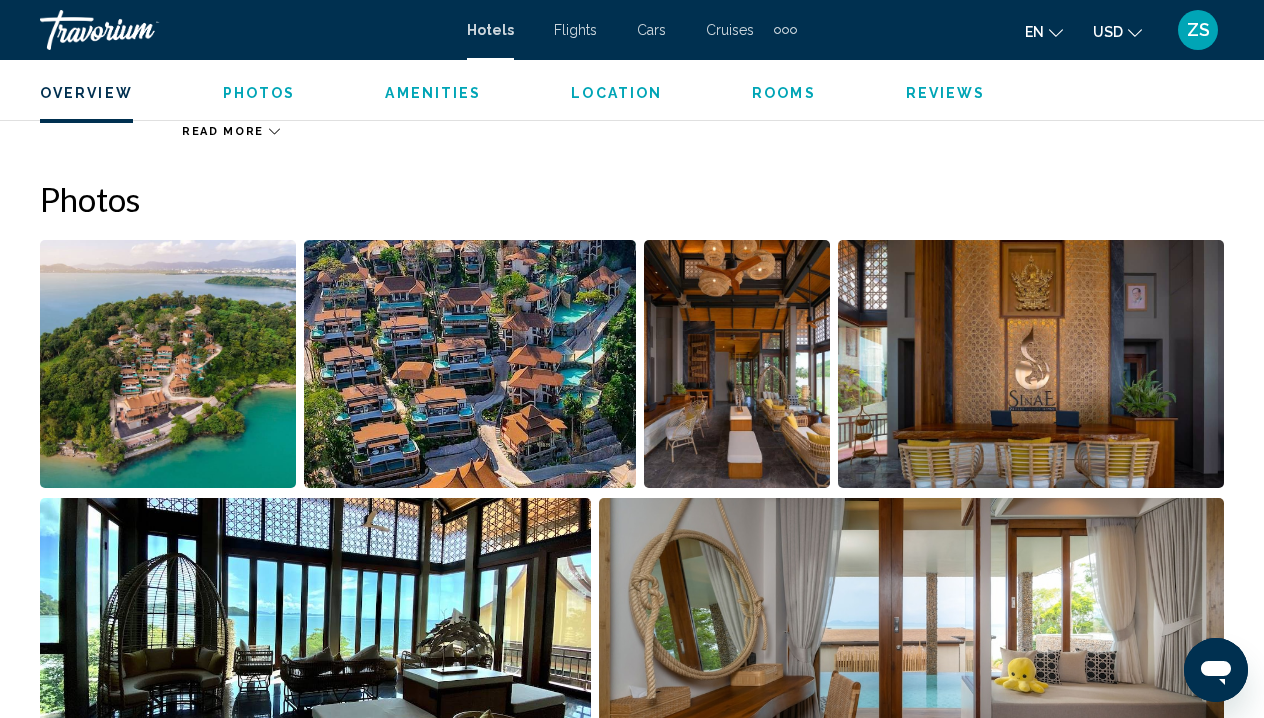 click on "Amenities" at bounding box center (433, 93) 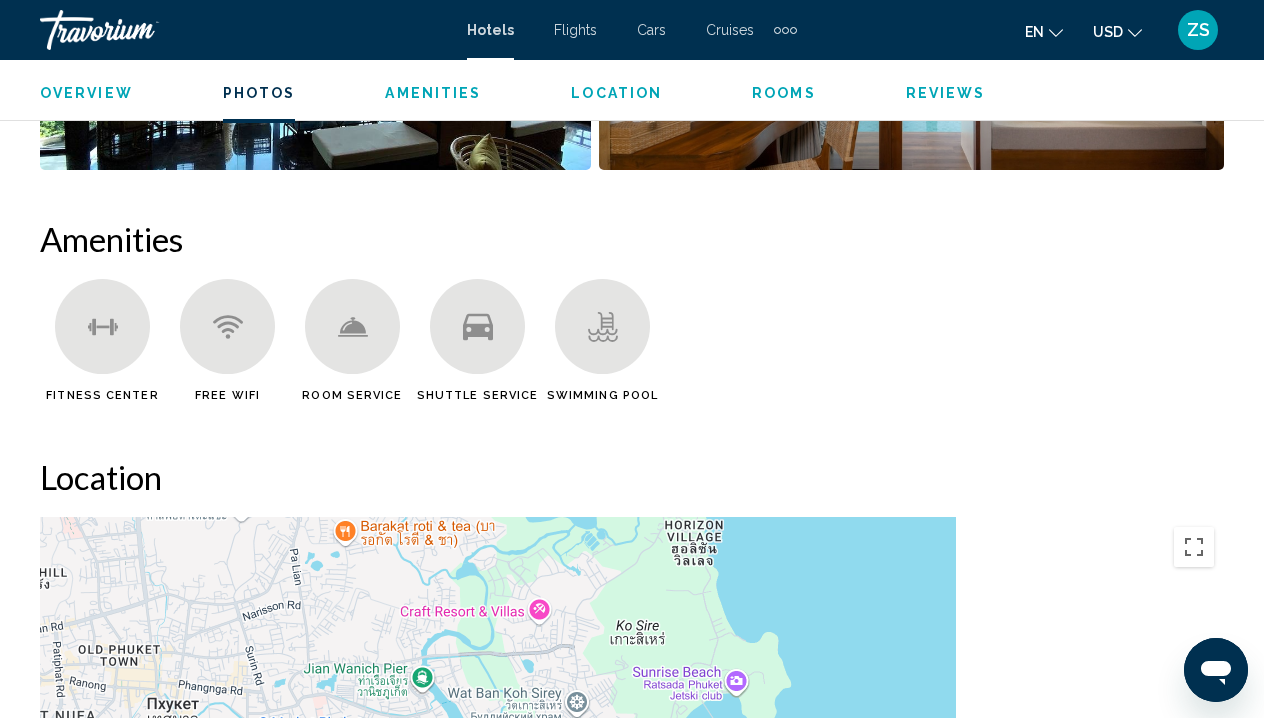 scroll, scrollTop: 1916, scrollLeft: 0, axis: vertical 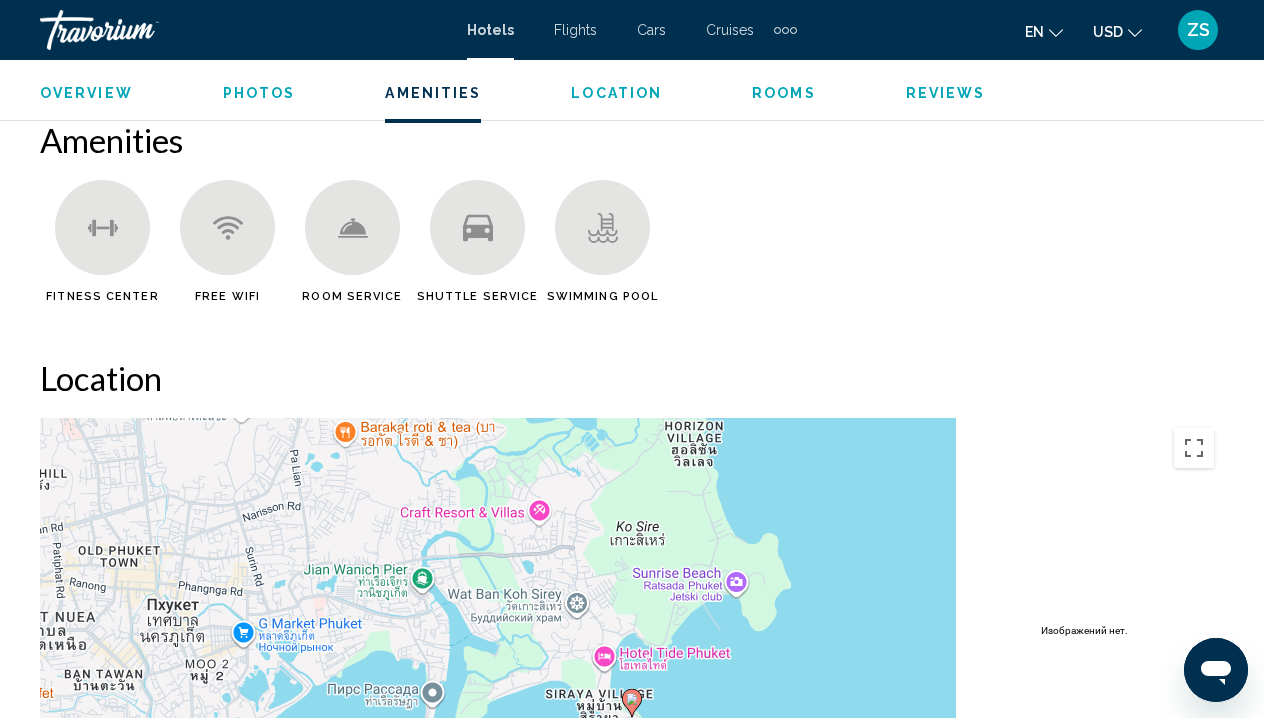 click on "Location" at bounding box center (616, 93) 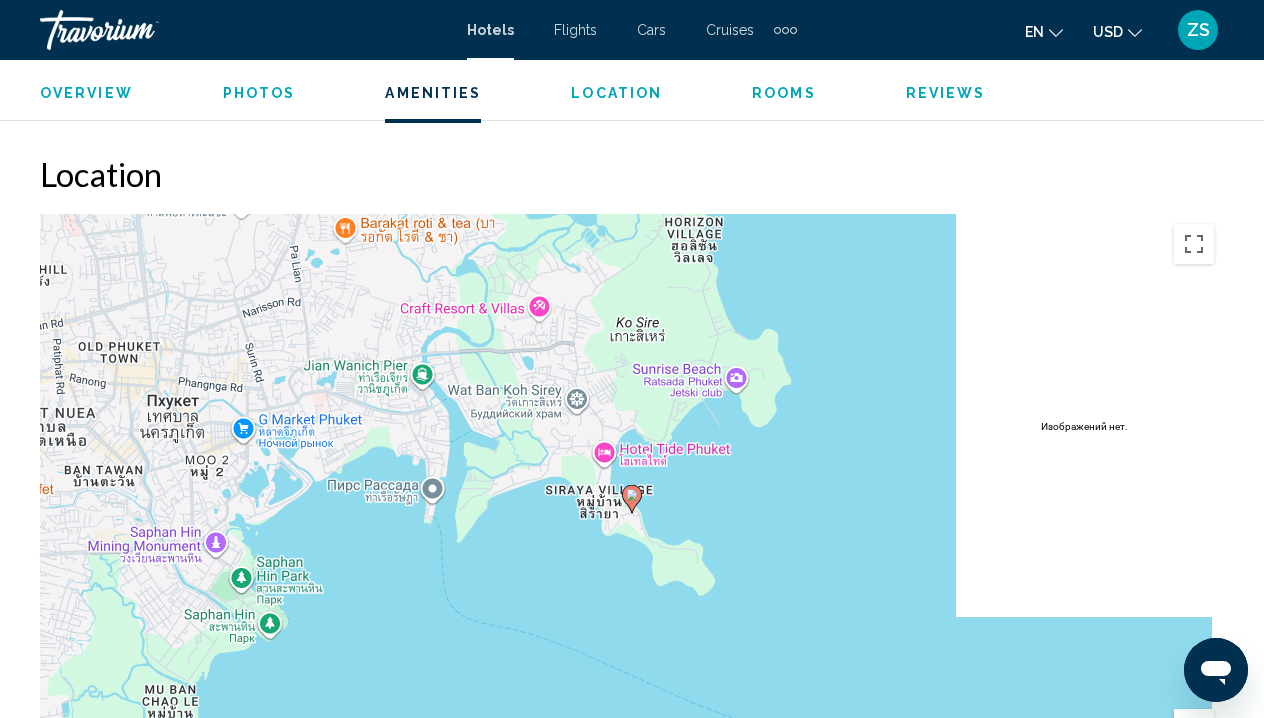 scroll, scrollTop: 2154, scrollLeft: 0, axis: vertical 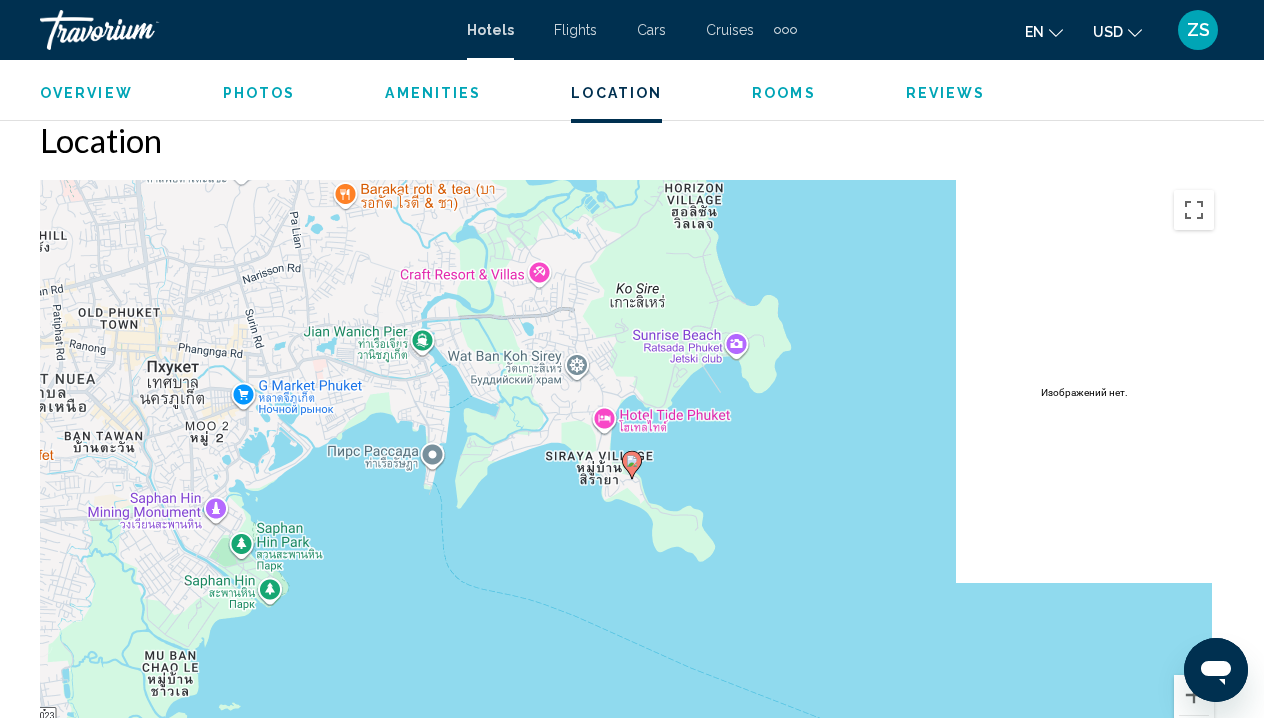 click on "Rooms" at bounding box center (784, 93) 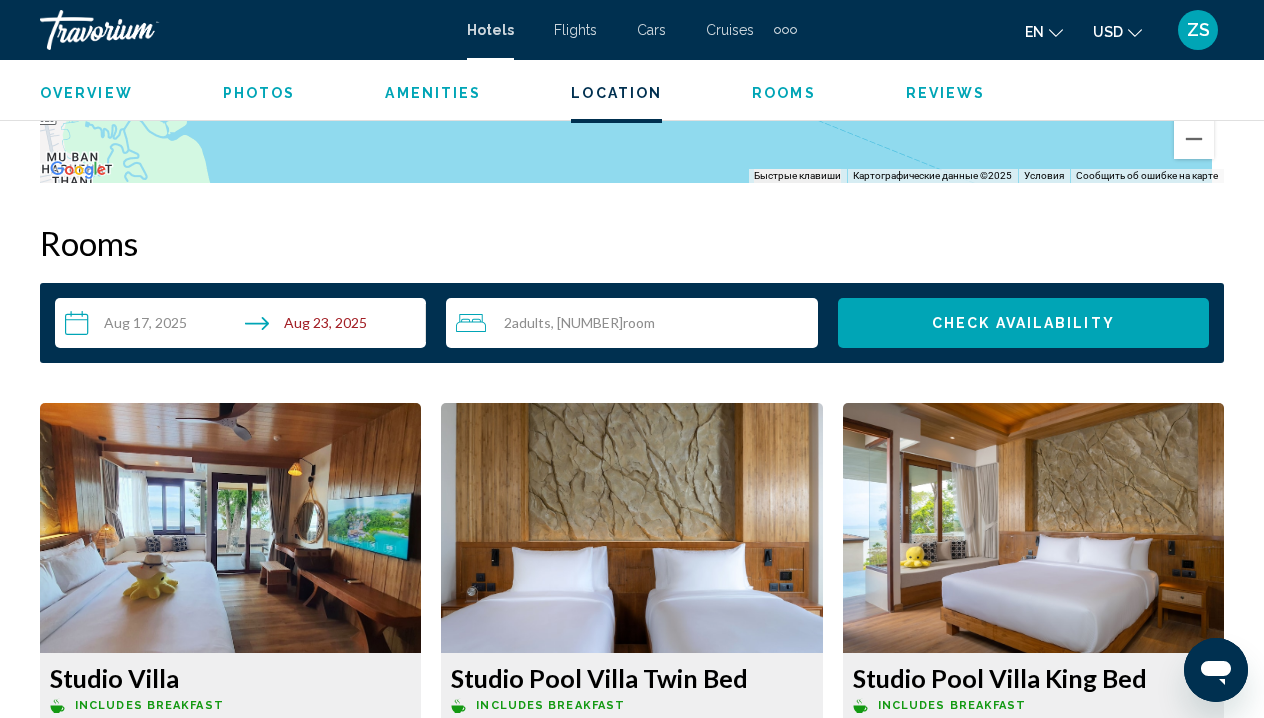 scroll, scrollTop: 2854, scrollLeft: 0, axis: vertical 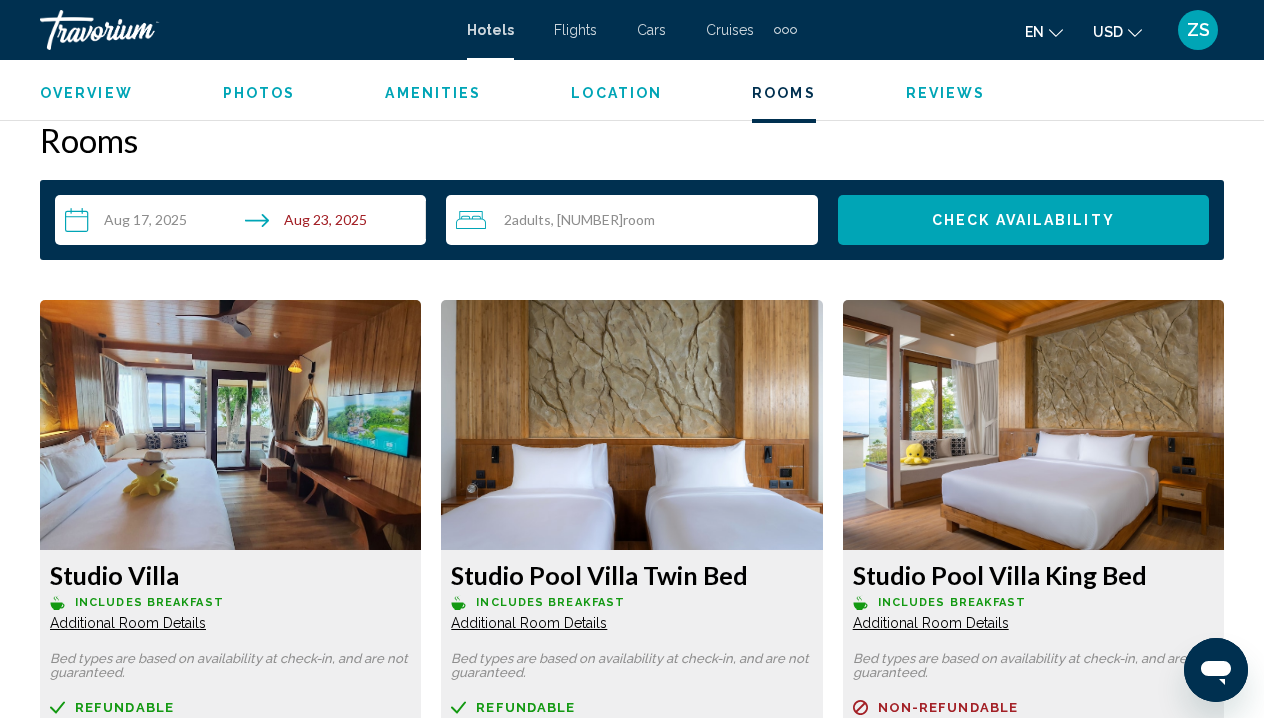 click on "Photos" at bounding box center [259, 93] 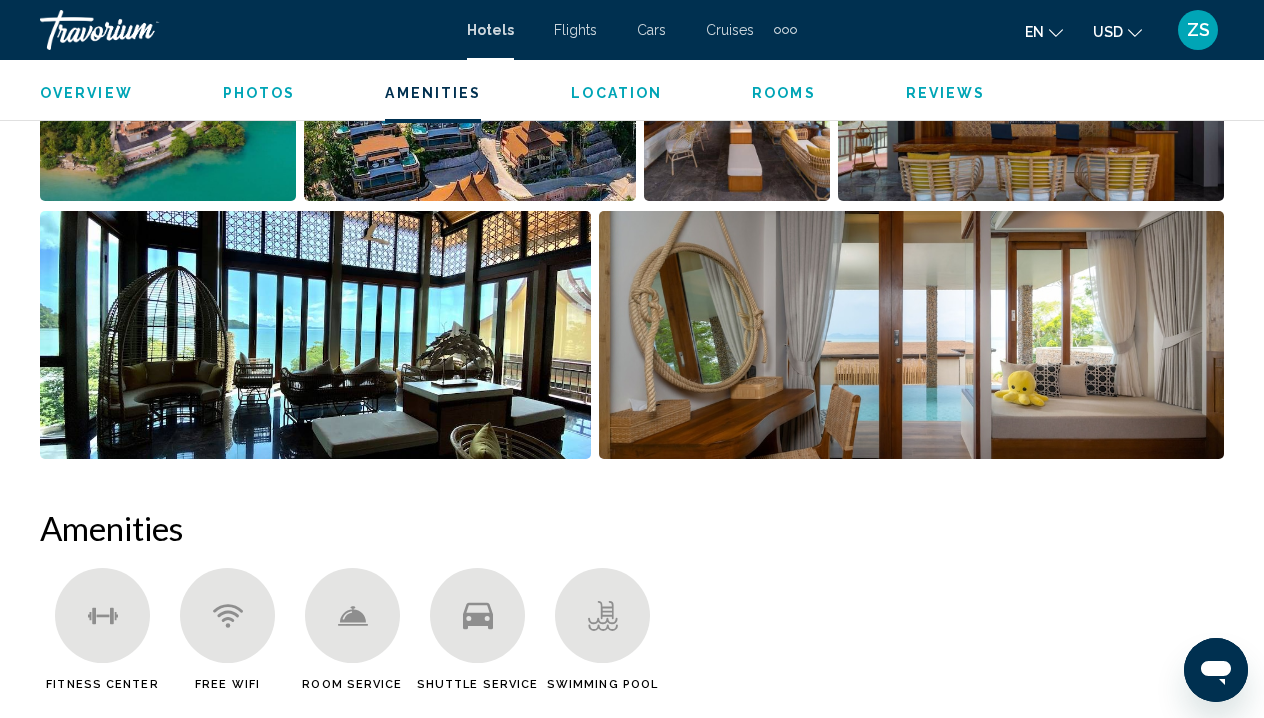 scroll, scrollTop: 1300, scrollLeft: 0, axis: vertical 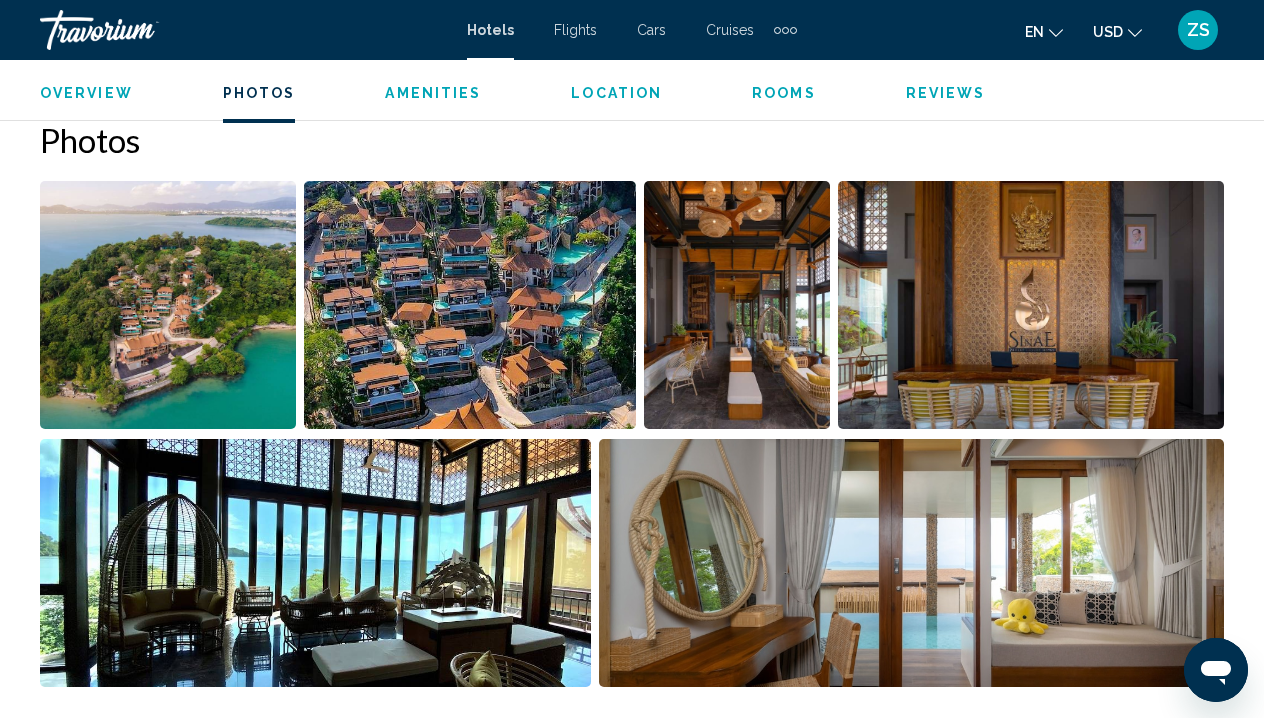 click at bounding box center [168, 305] 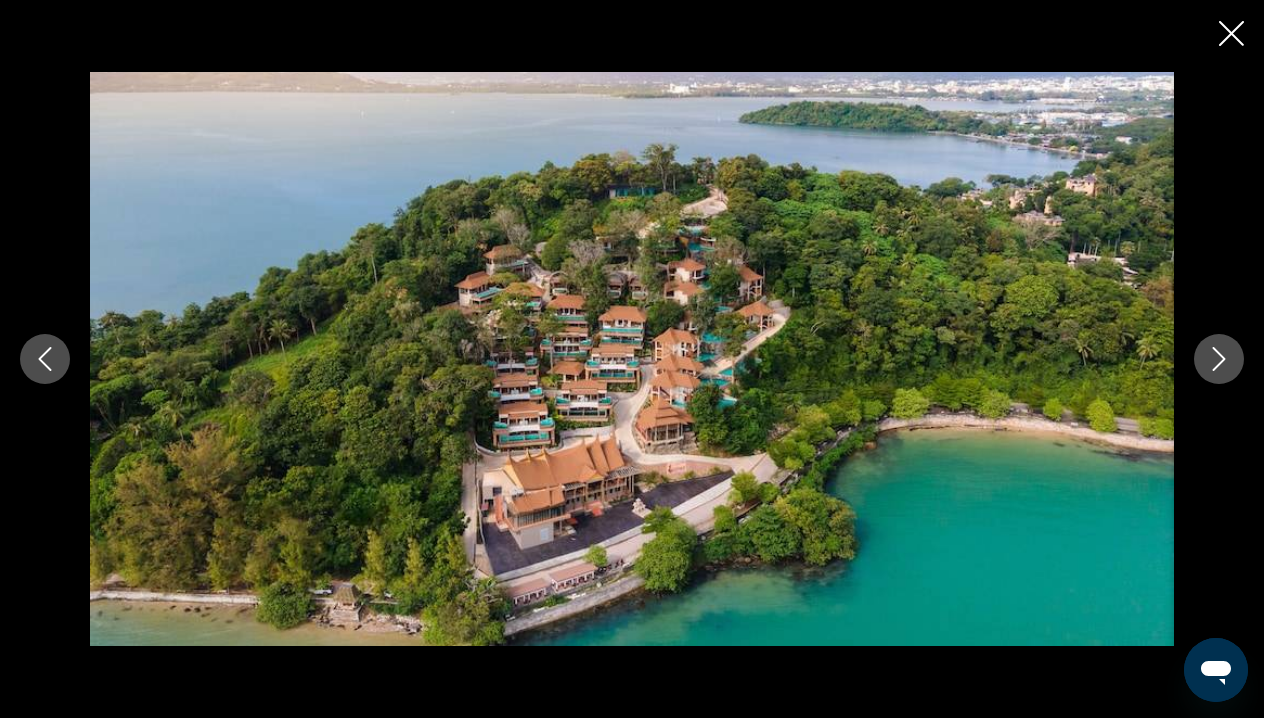 click at bounding box center [1219, 359] 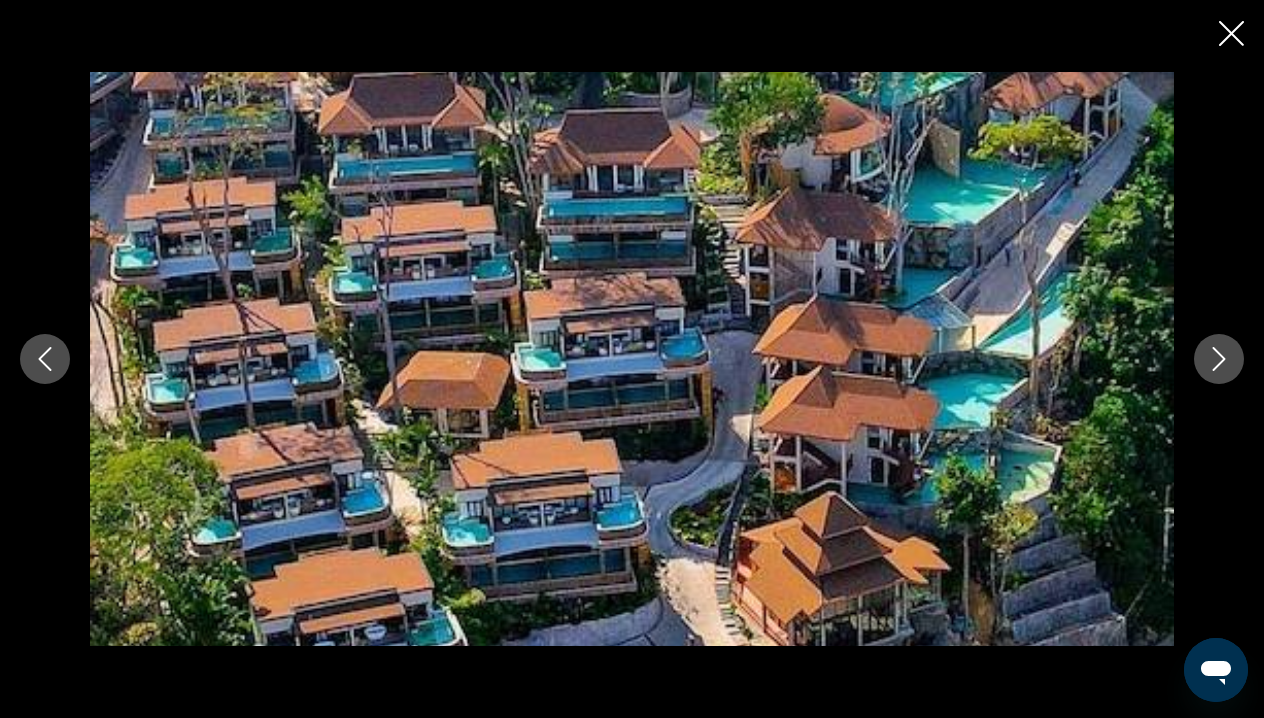 click at bounding box center (1219, 359) 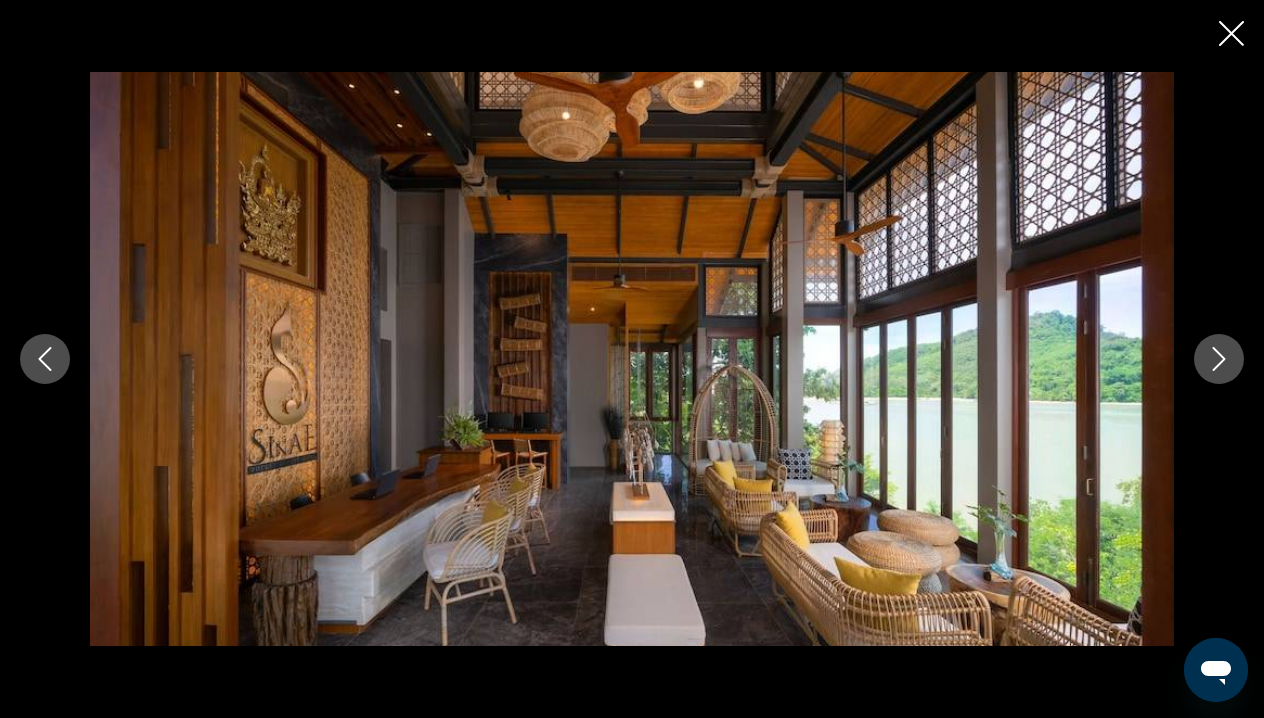 click at bounding box center (1219, 359) 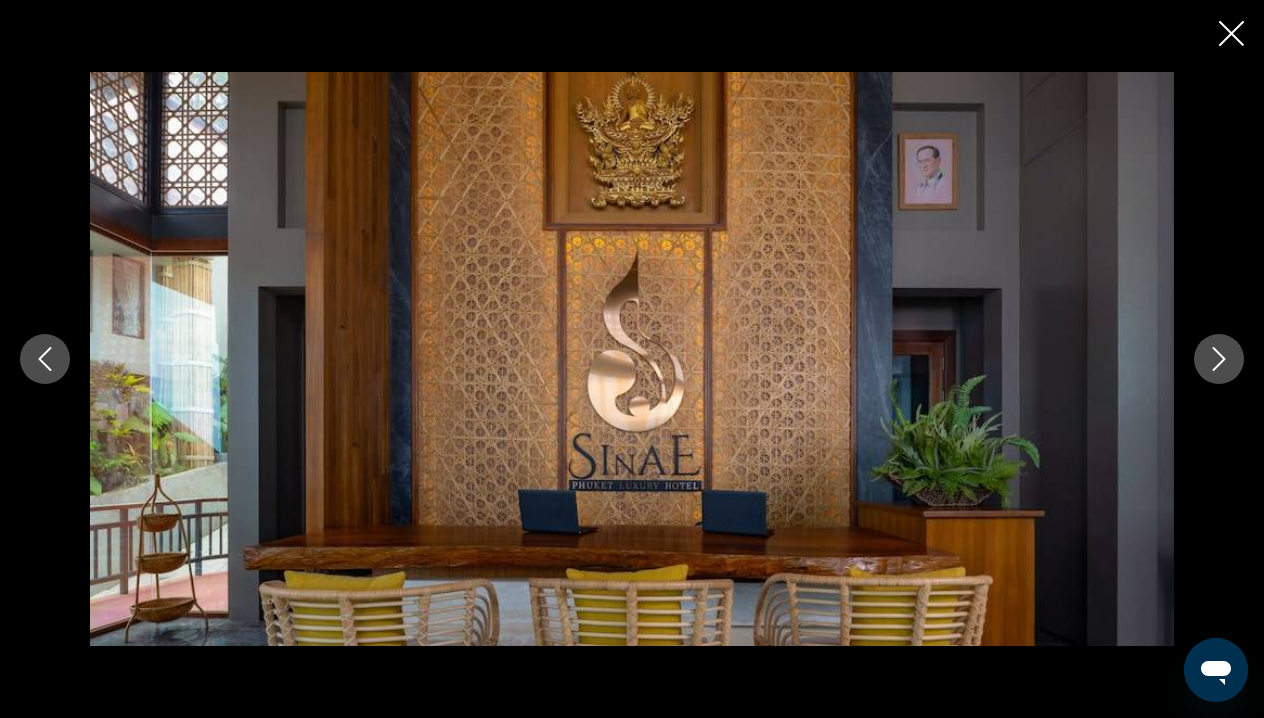 click at bounding box center (1219, 359) 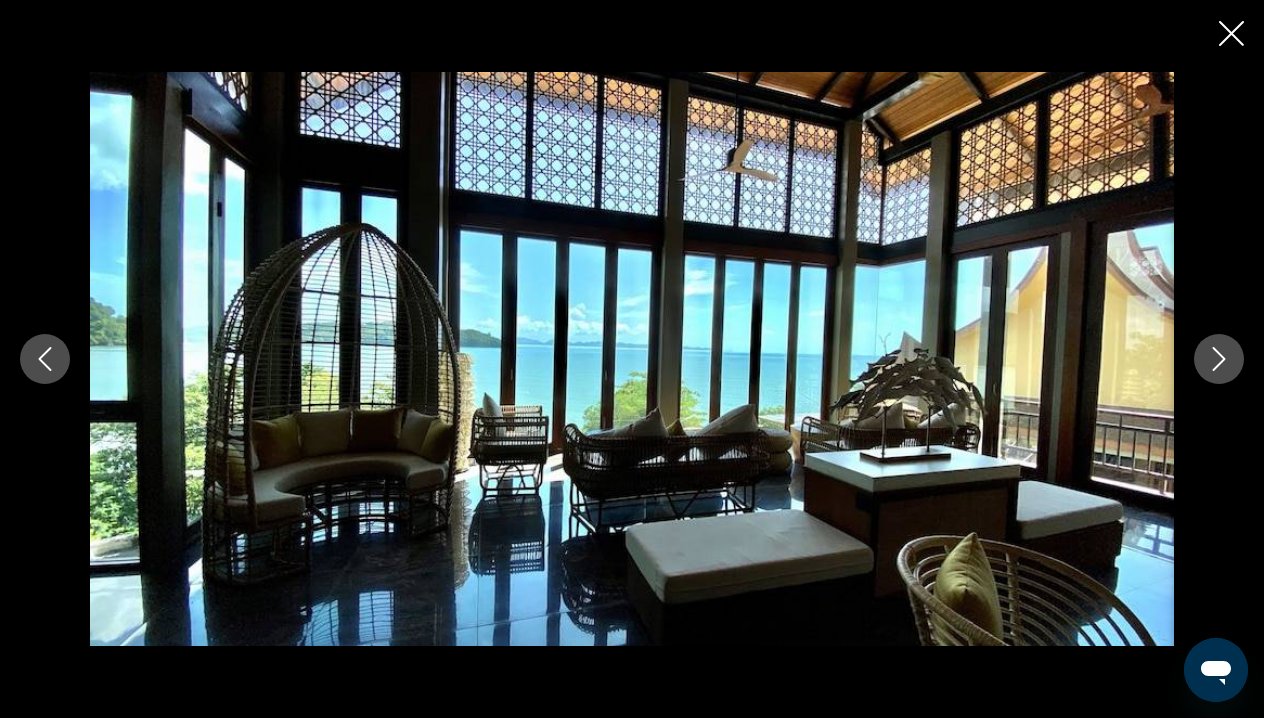click at bounding box center [1219, 359] 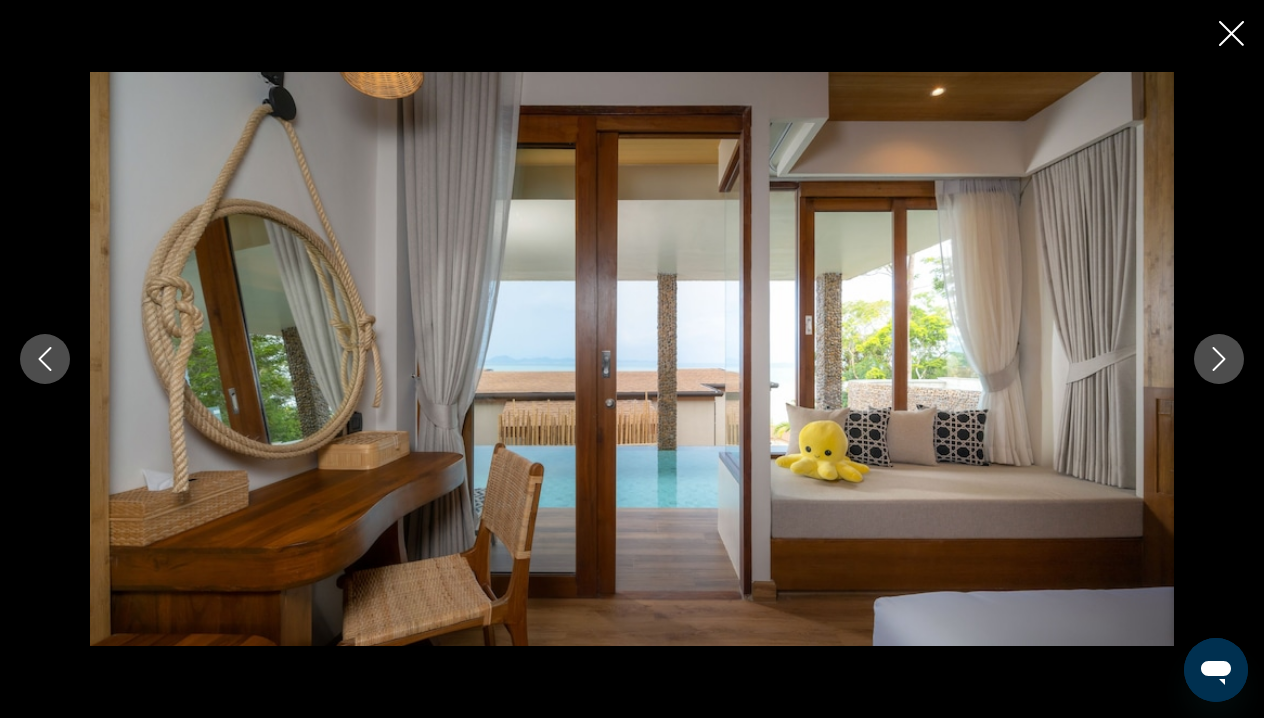 click at bounding box center (1219, 359) 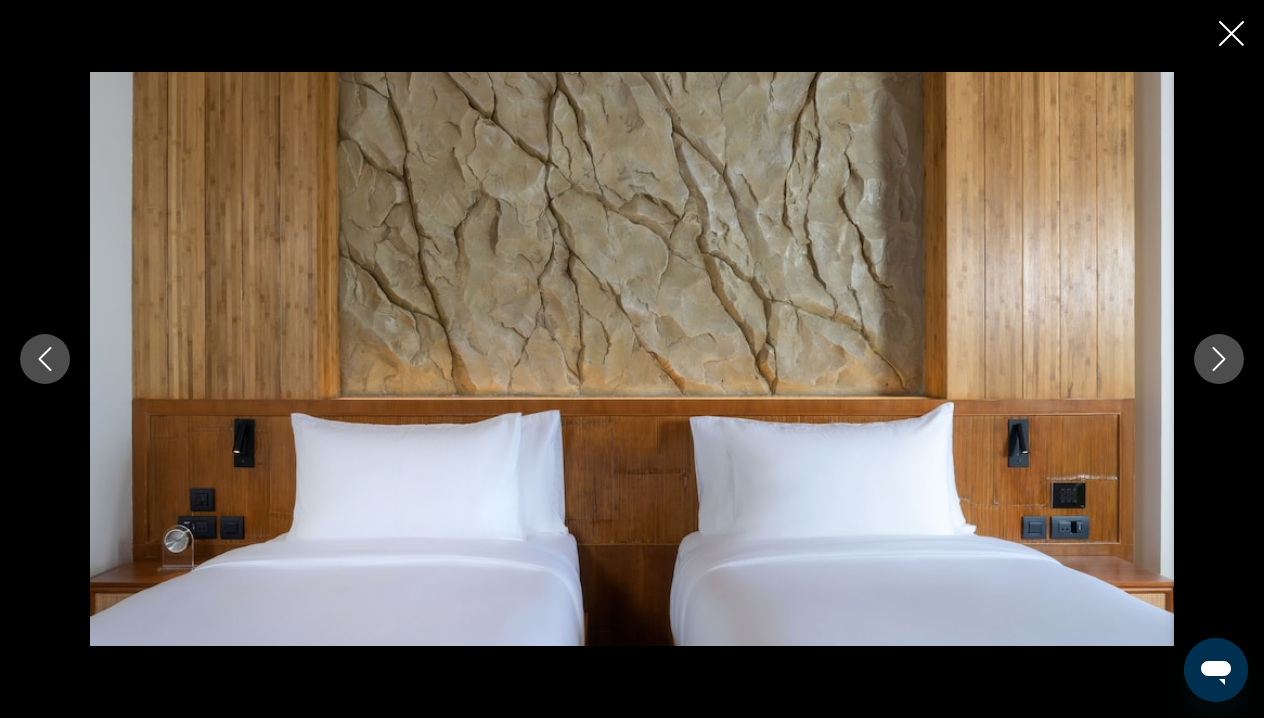 click at bounding box center [1219, 359] 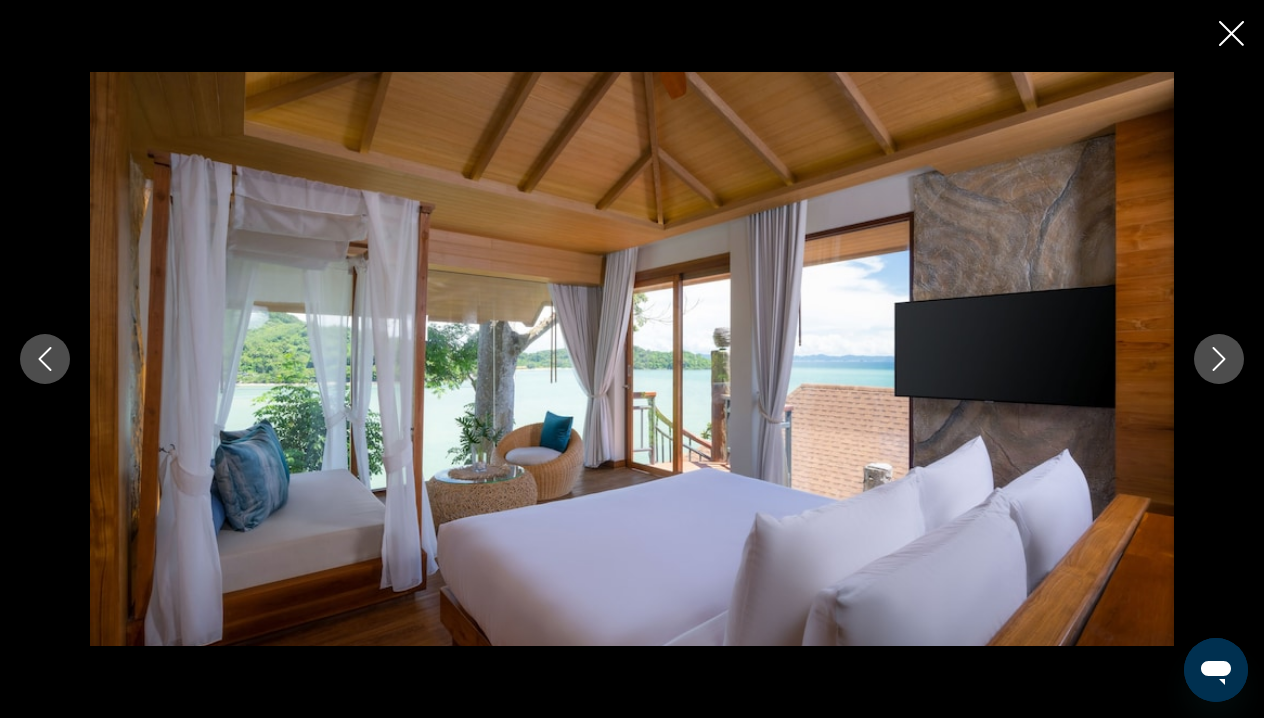 click at bounding box center (1219, 359) 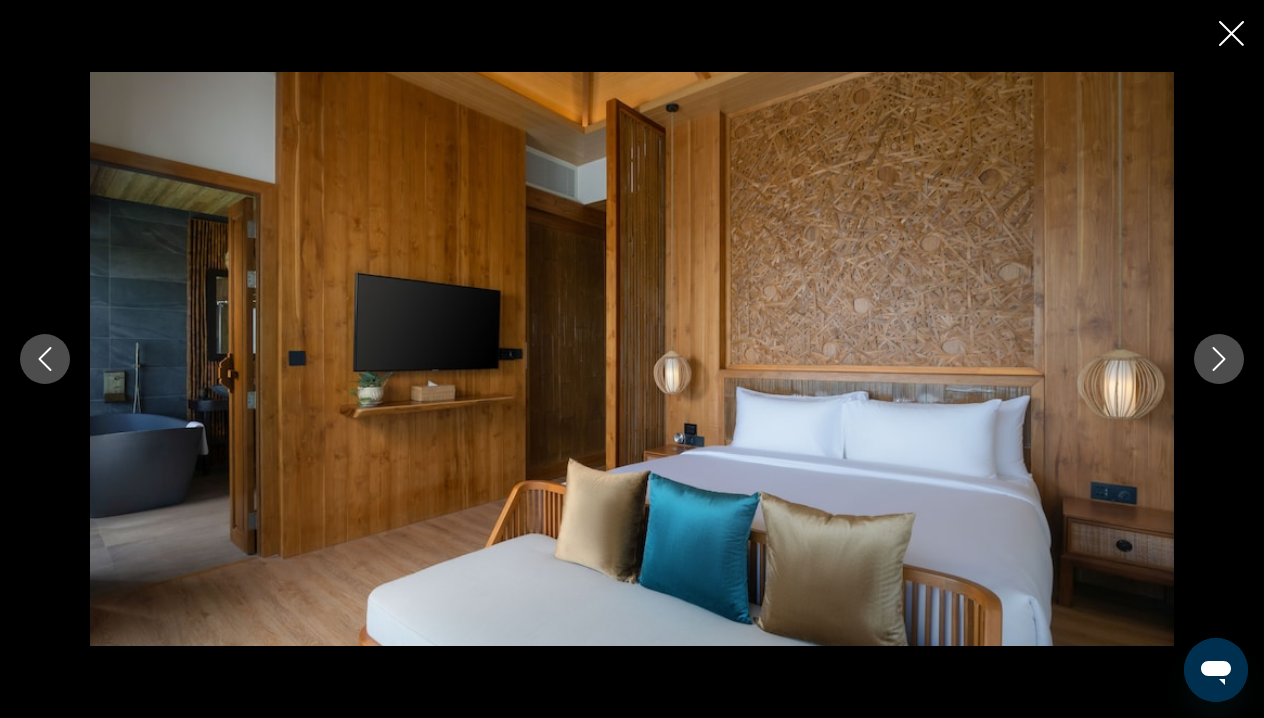 click at bounding box center (1219, 359) 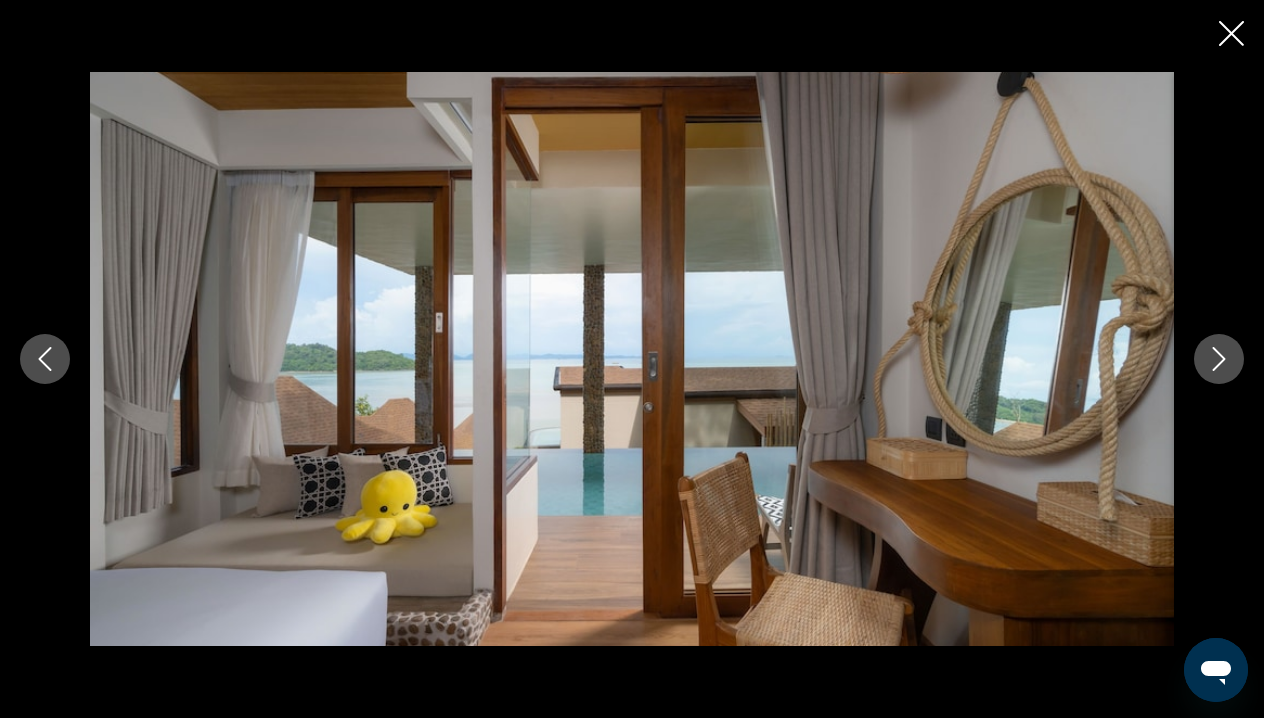 drag, startPoint x: 1237, startPoint y: 364, endPoint x: 1237, endPoint y: 380, distance: 16 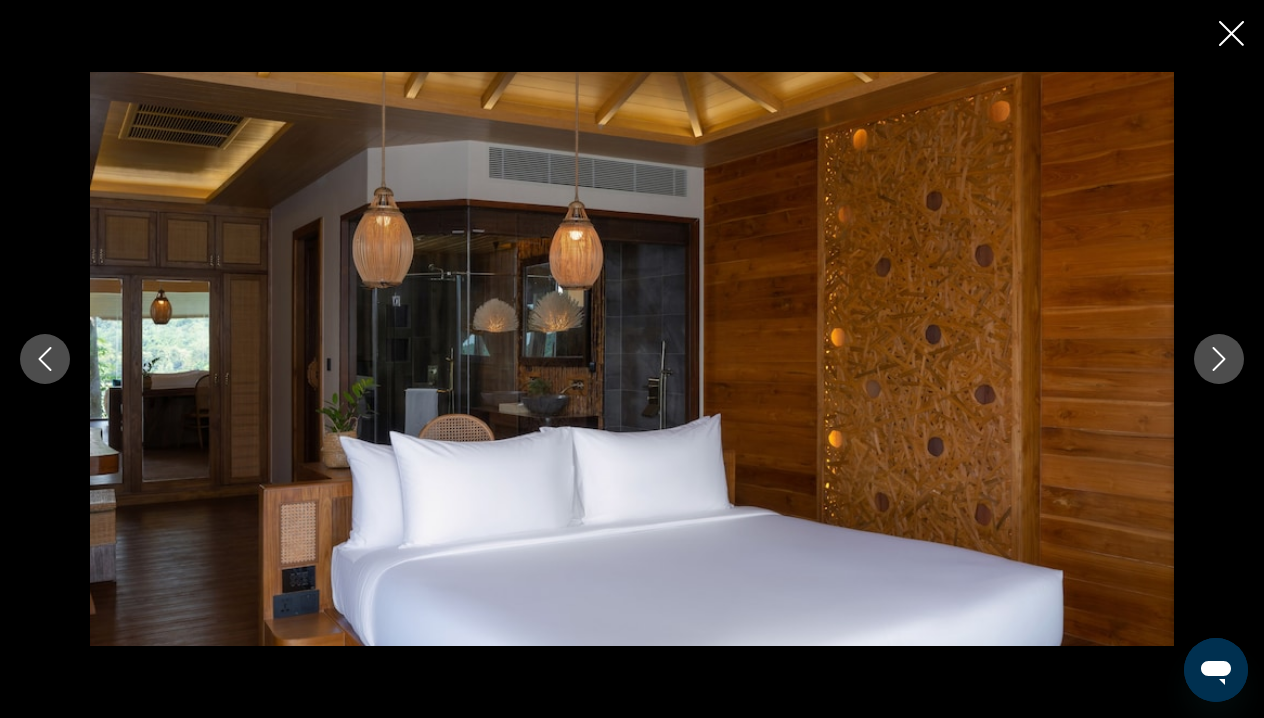 click at bounding box center (1219, 359) 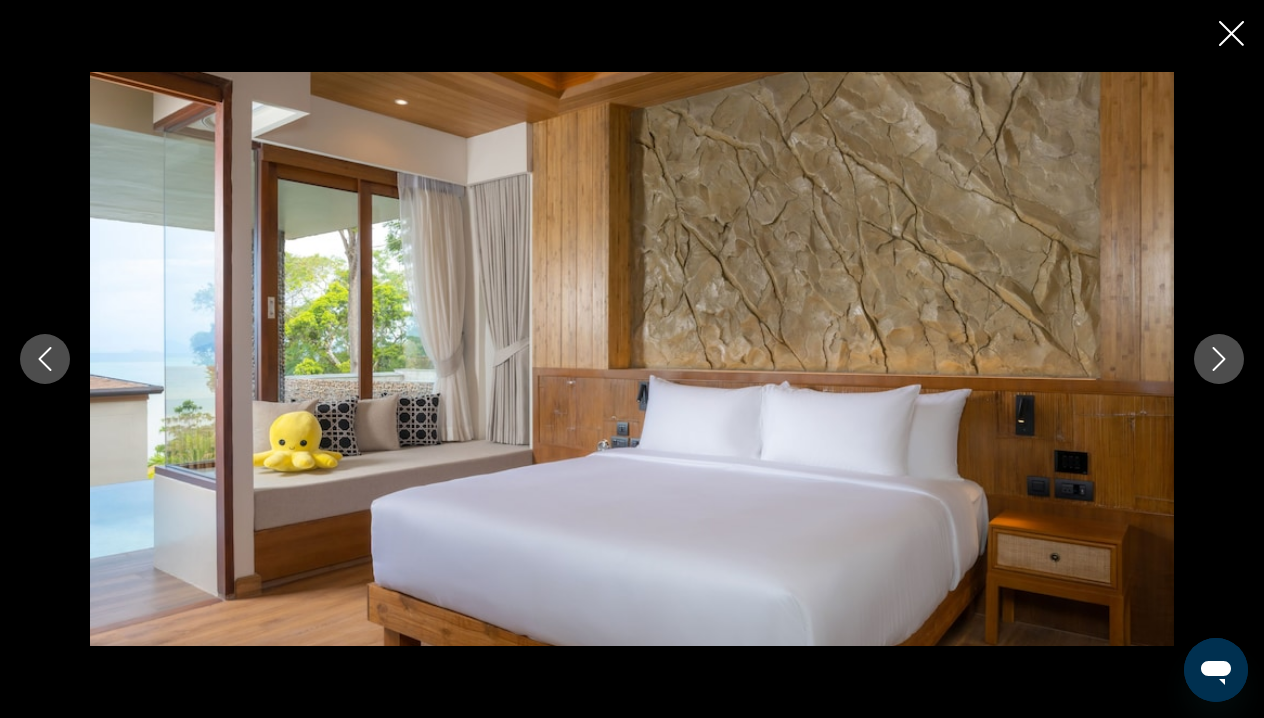 click at bounding box center [1219, 359] 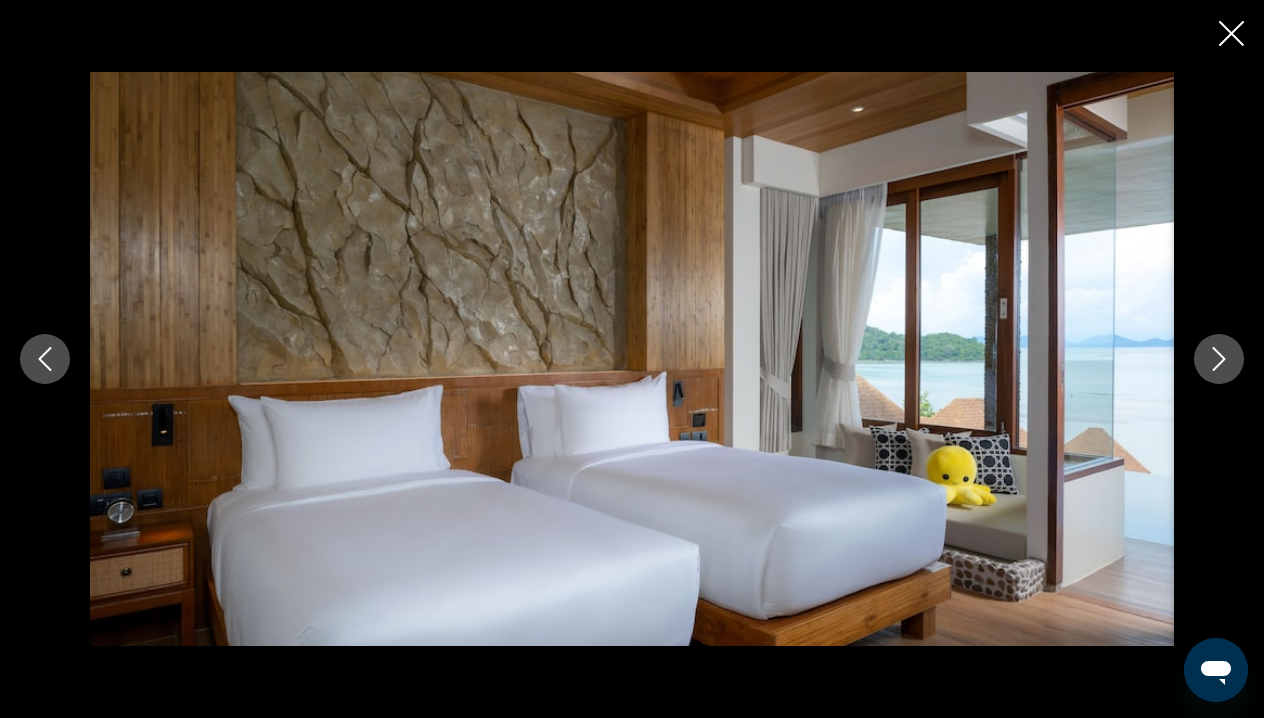 click at bounding box center (1219, 359) 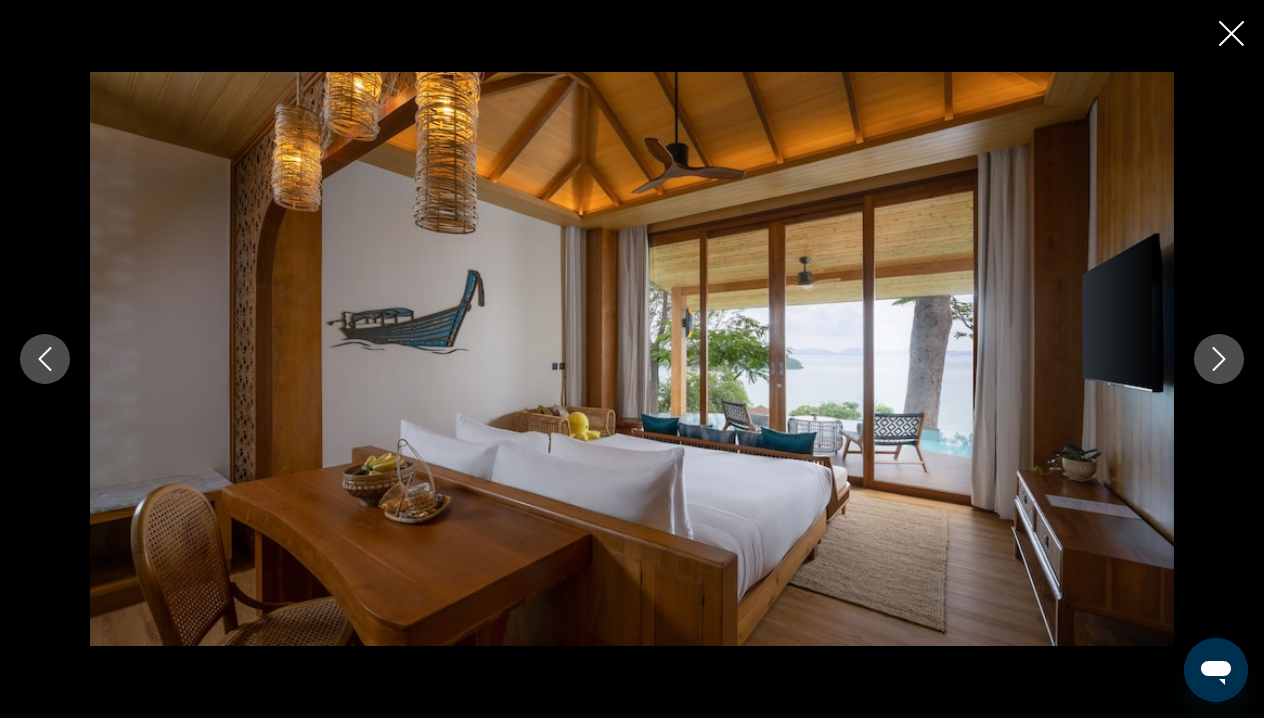 click at bounding box center [1219, 359] 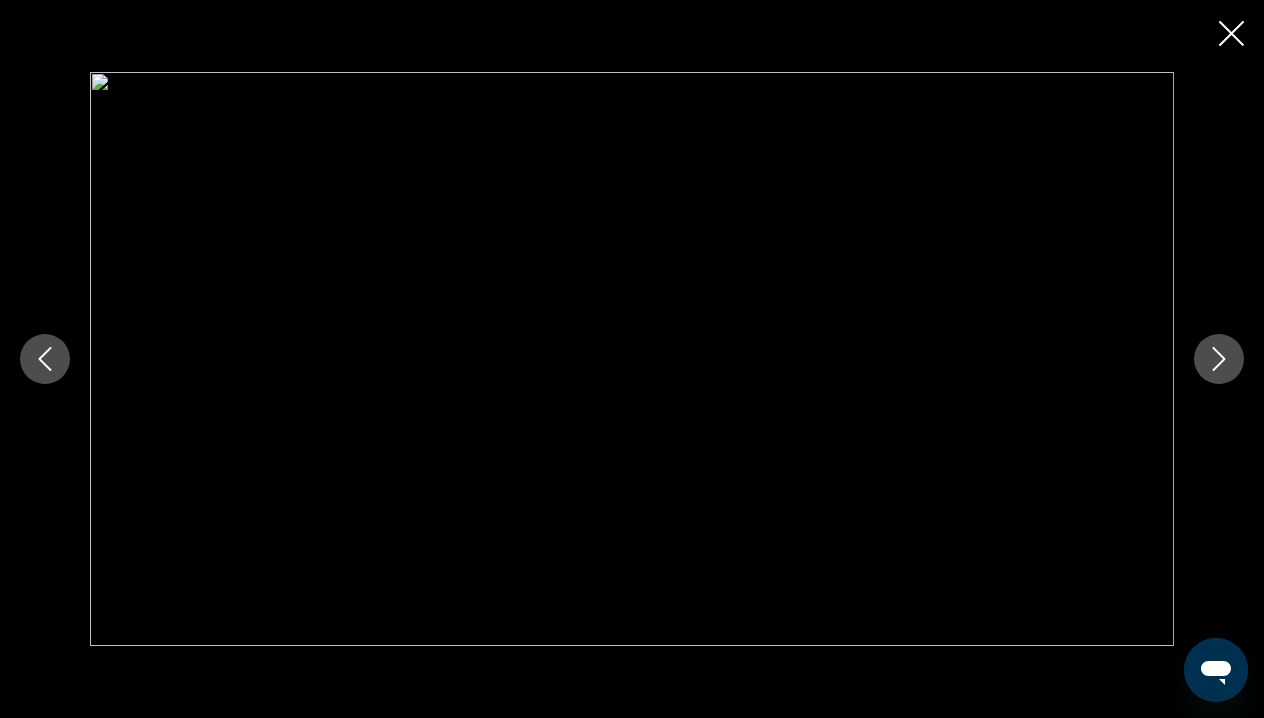 click at bounding box center [1219, 359] 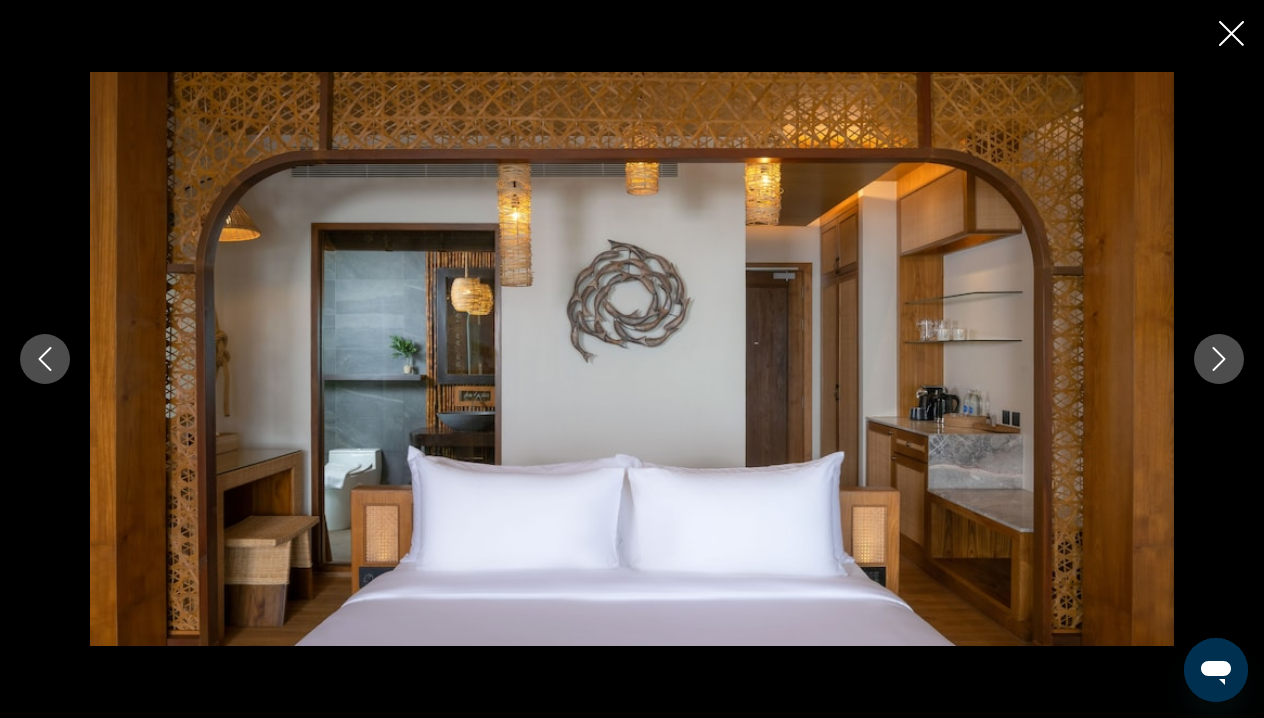 click at bounding box center [1219, 359] 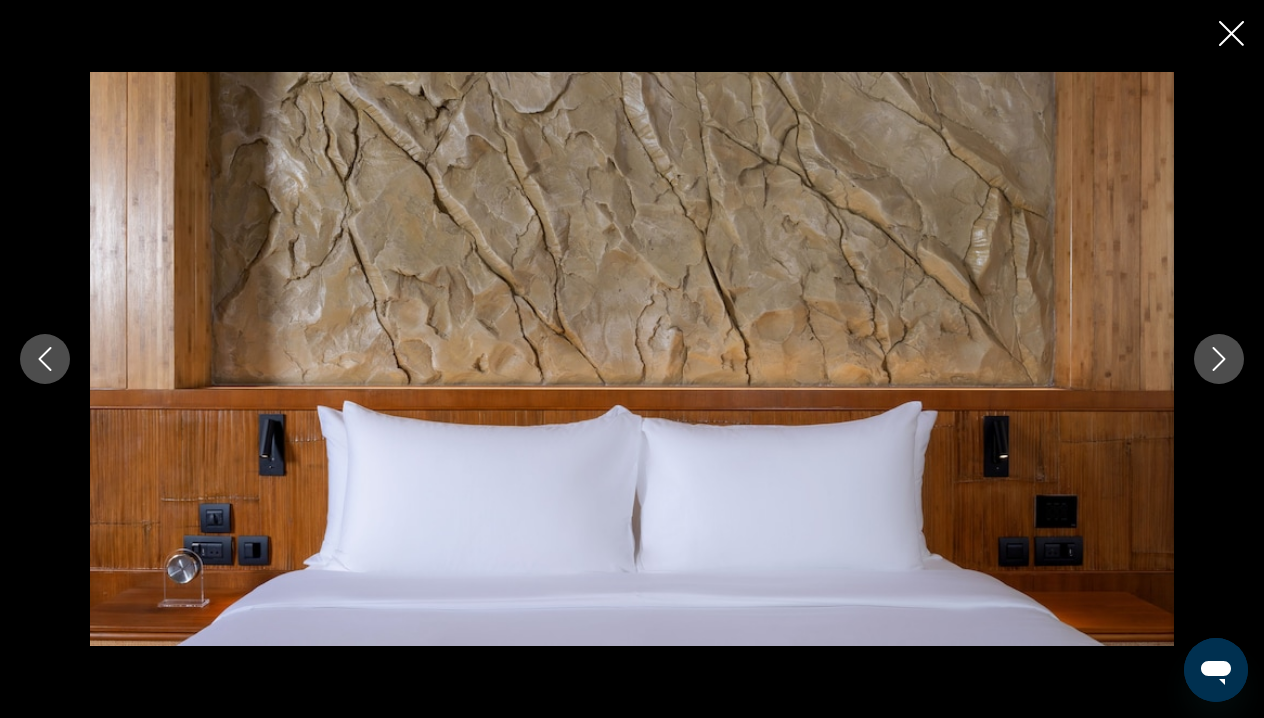 click at bounding box center [1219, 359] 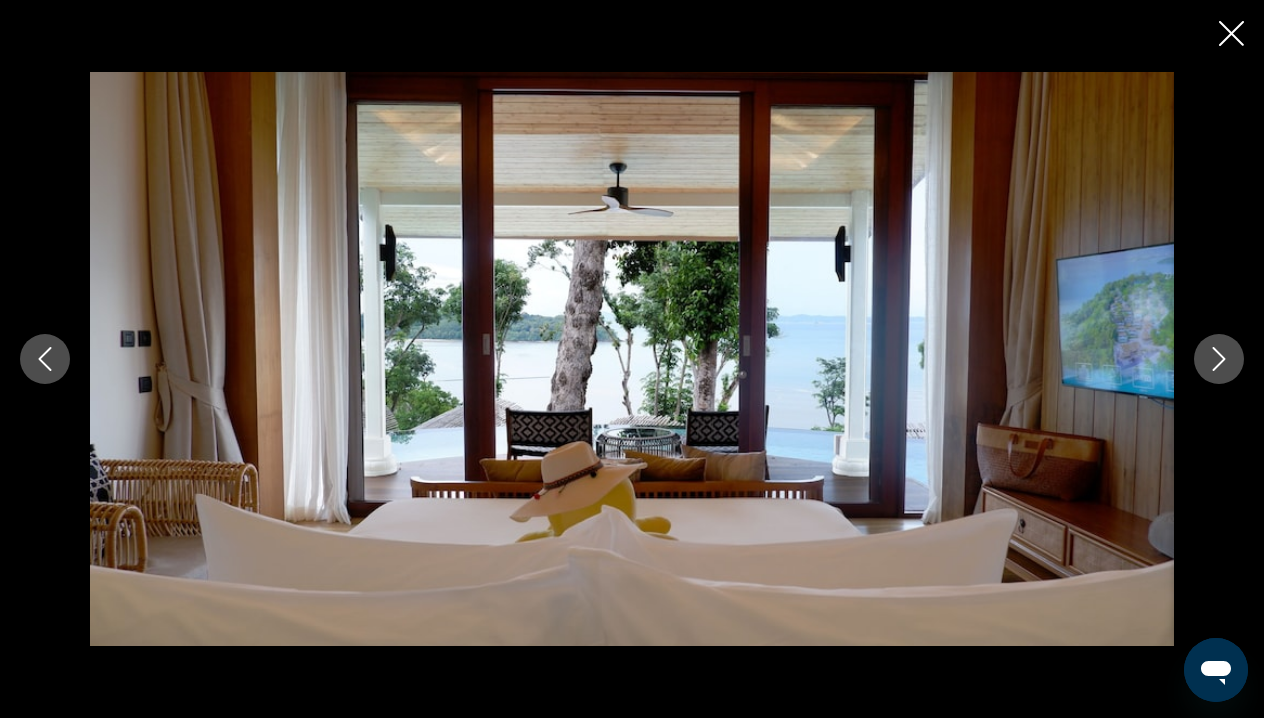 click at bounding box center [1219, 359] 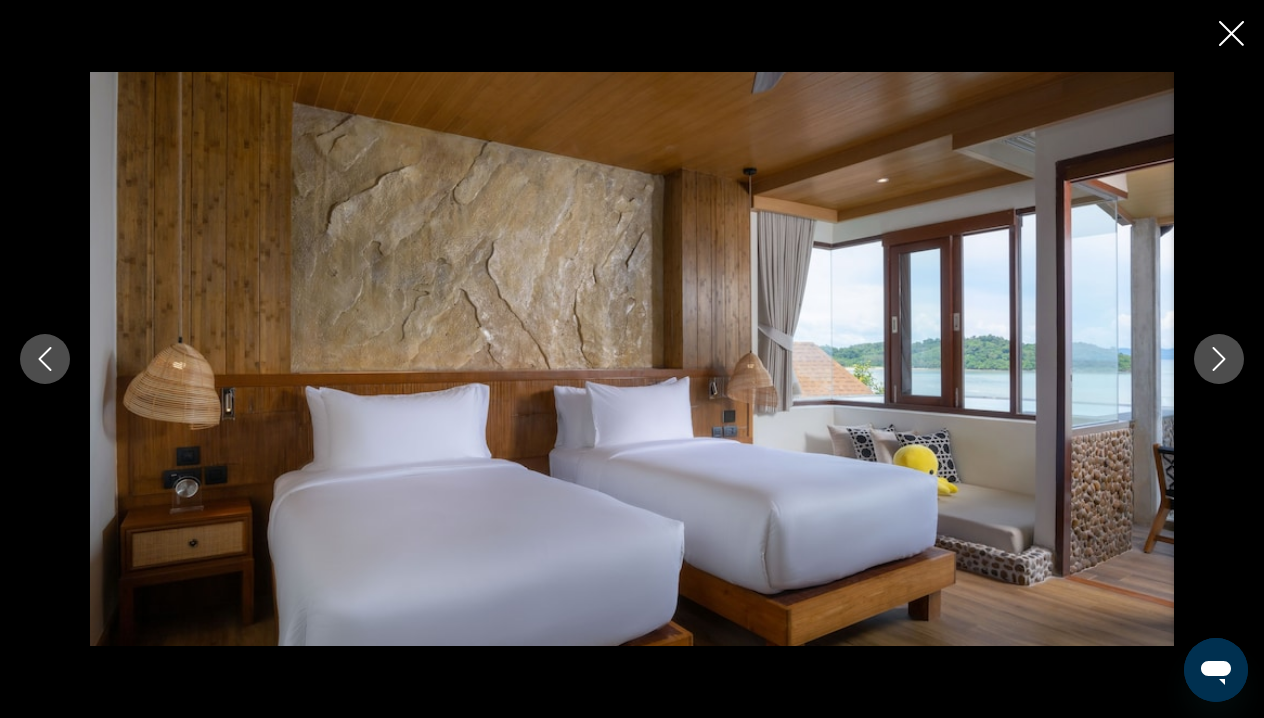 click at bounding box center (1219, 359) 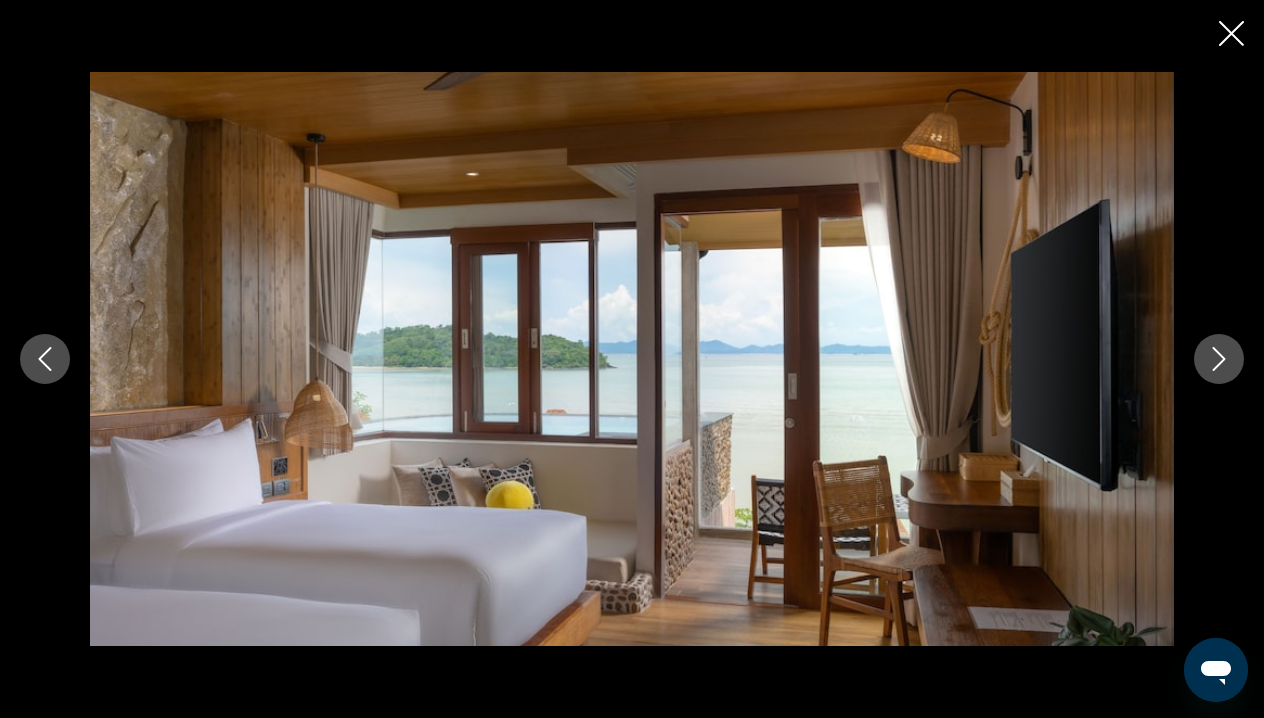 click at bounding box center (1219, 359) 